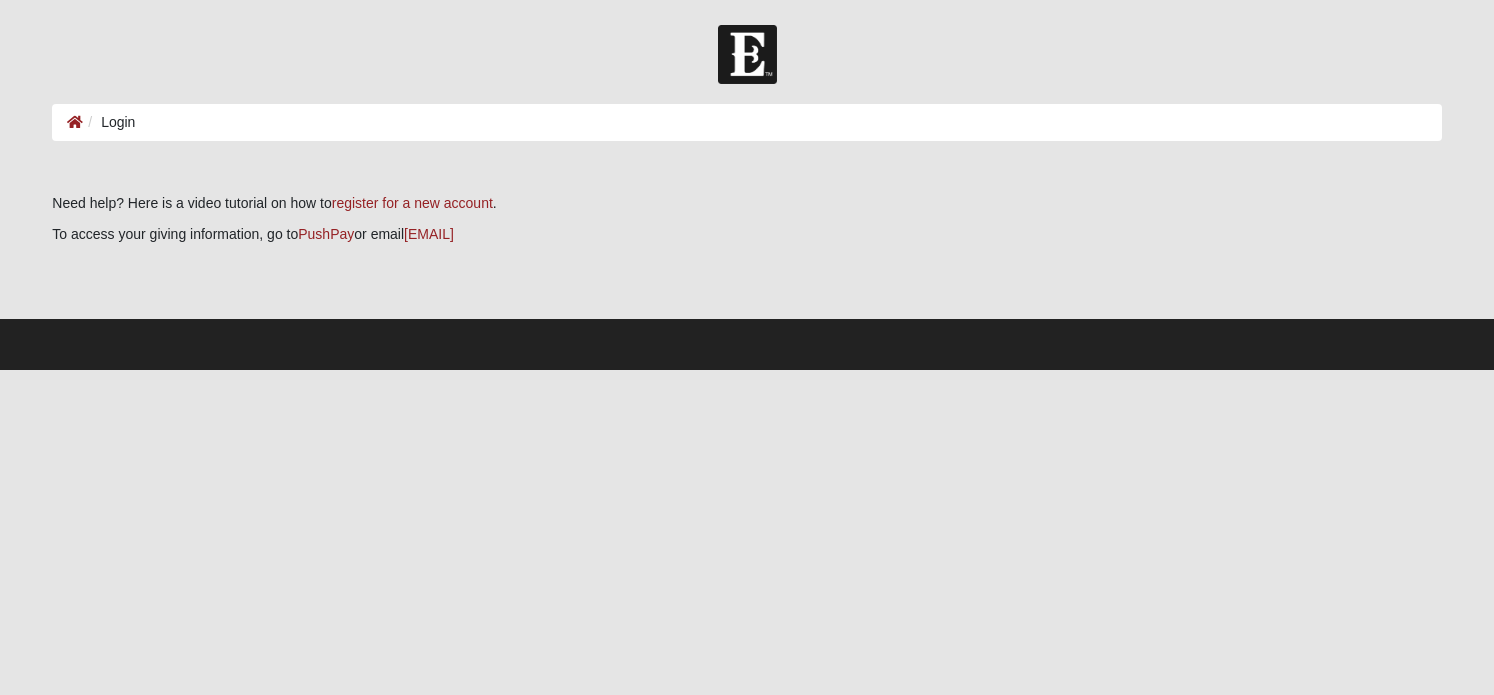 scroll, scrollTop: 0, scrollLeft: 0, axis: both 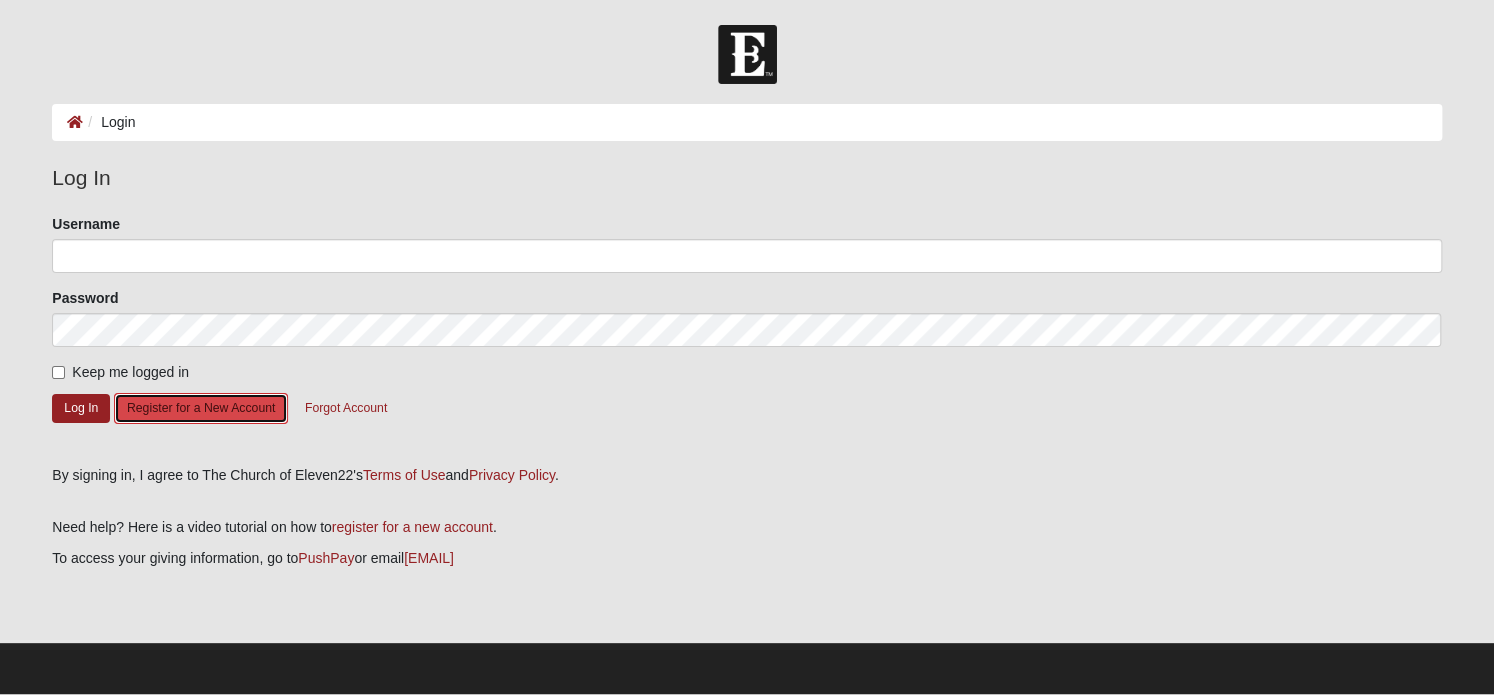 click on "Register for a New Account" 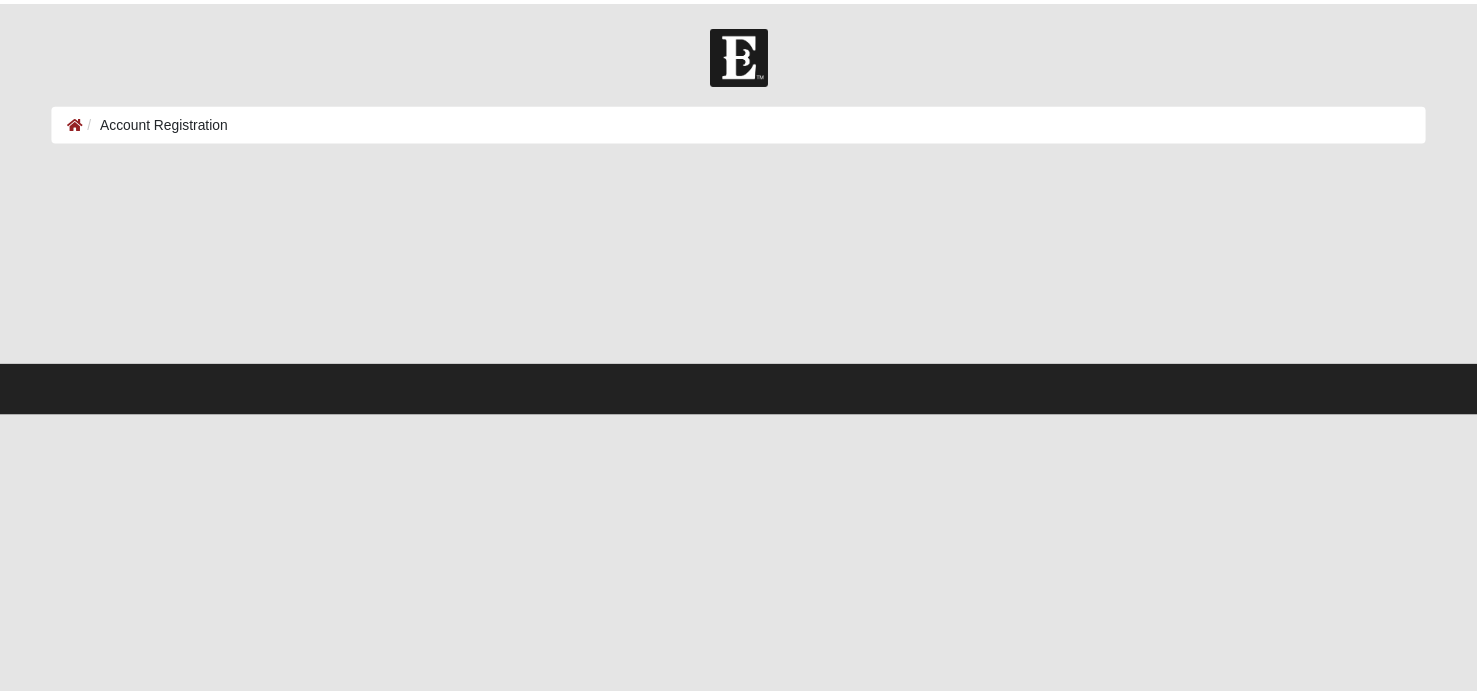 scroll, scrollTop: 0, scrollLeft: 0, axis: both 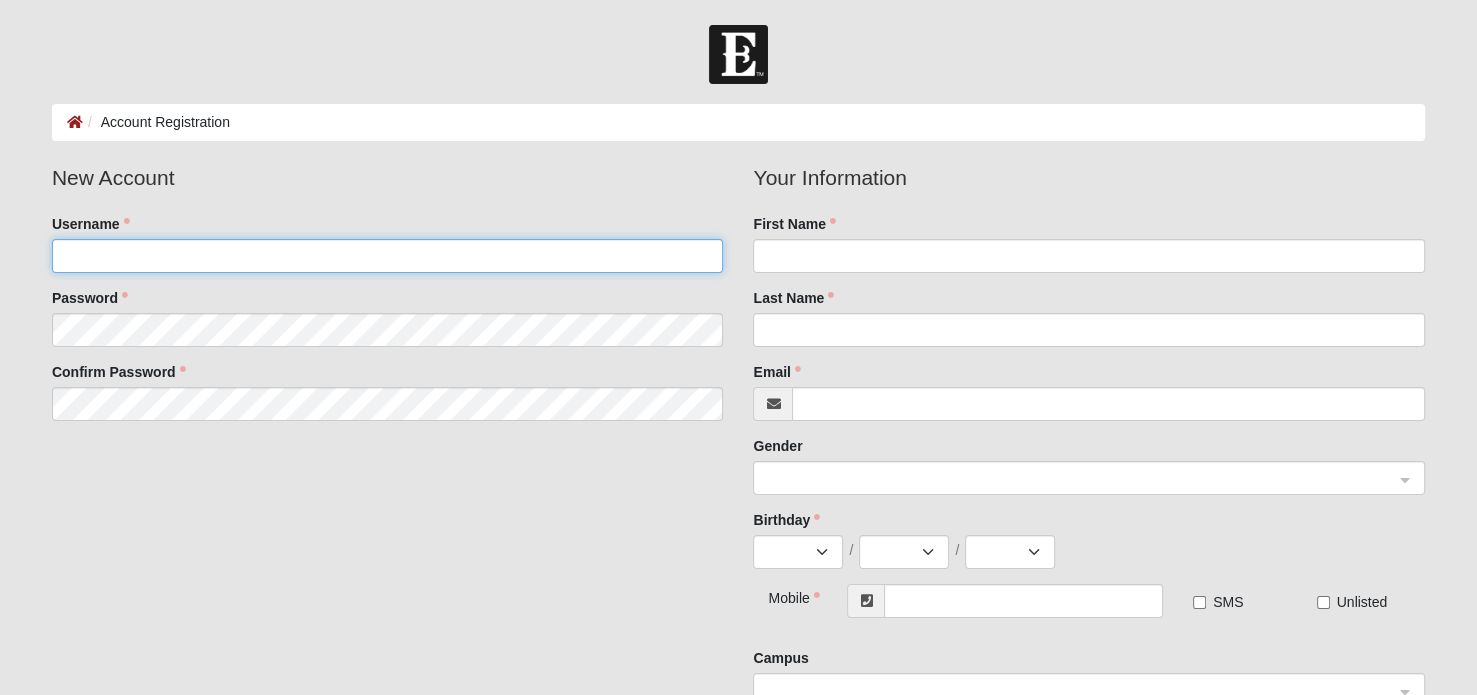 click on "Username" 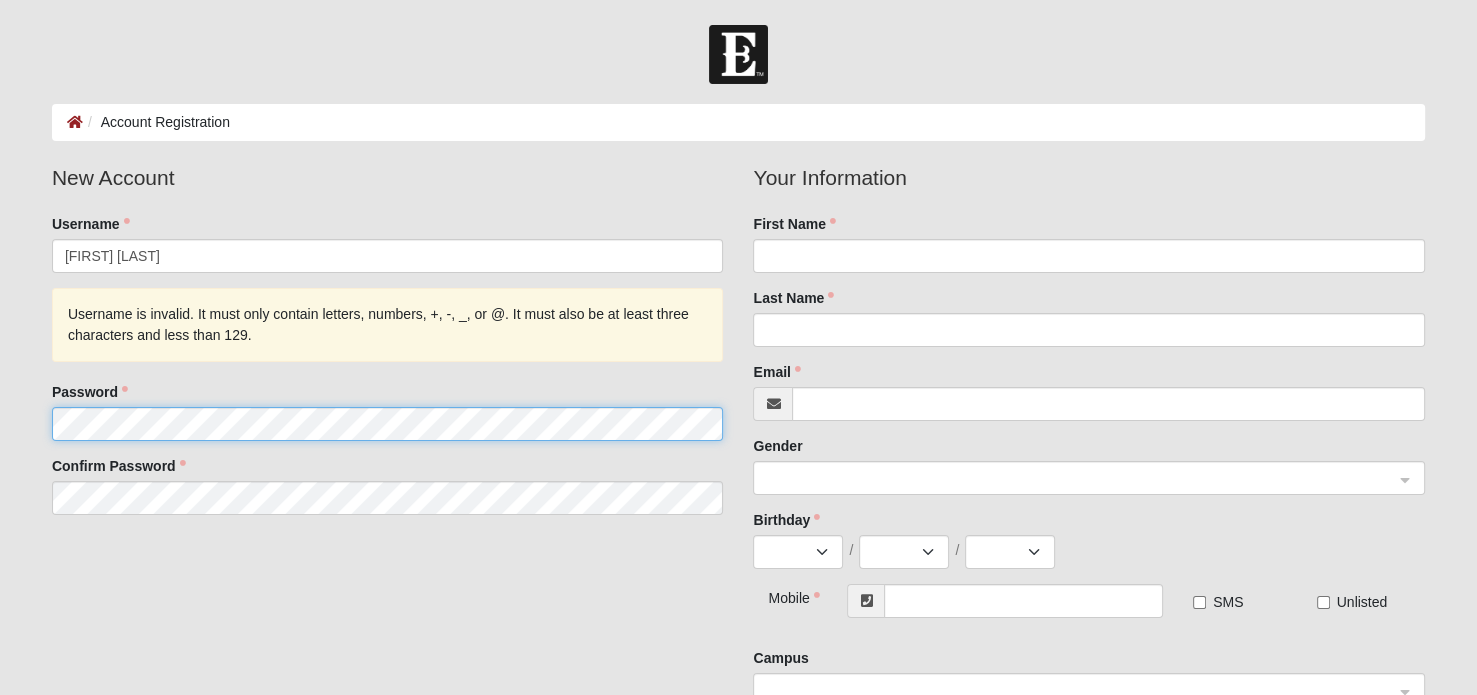 click on "New Account   Username    patricia king   Username is invalid. It must only contain letters, numbers, +, -, _, or @. It must also be at least three characters and less than 129.   Password        Confirm Password" at bounding box center (388, 346) 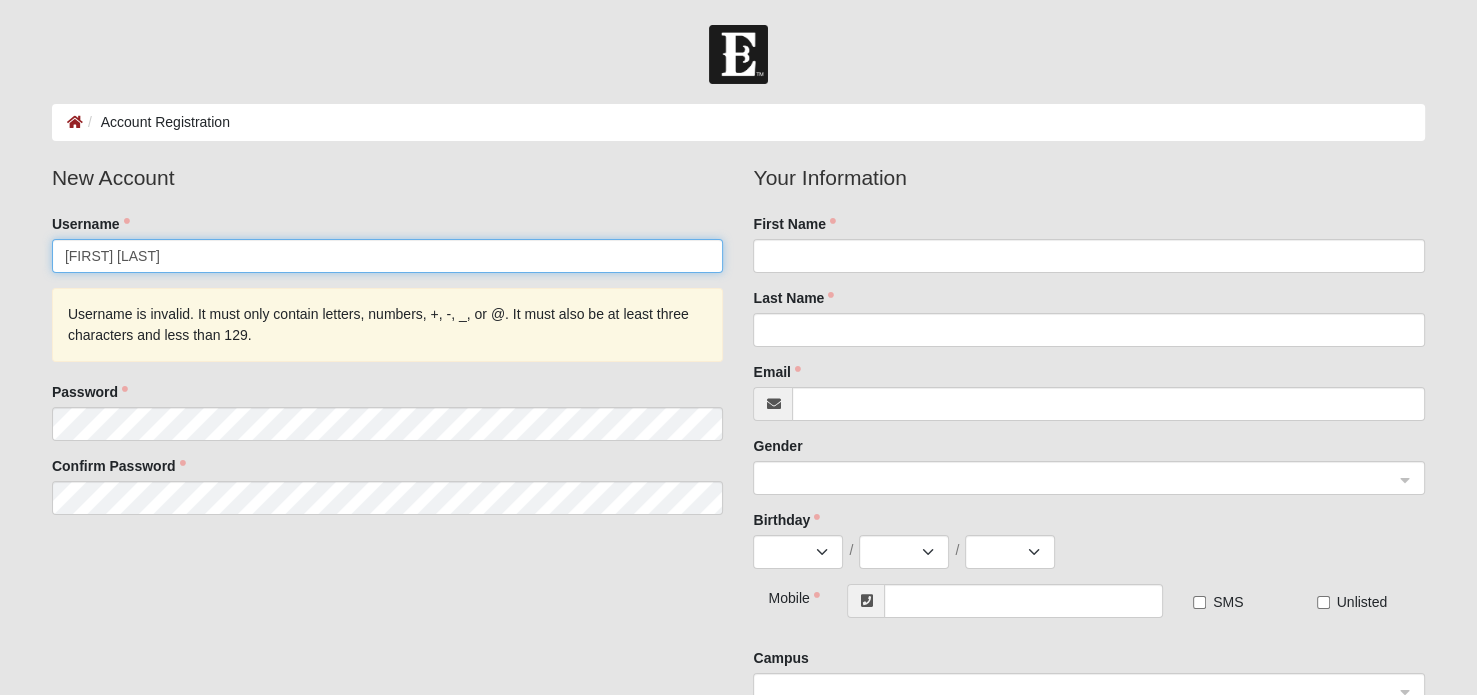 click on "patricia king" 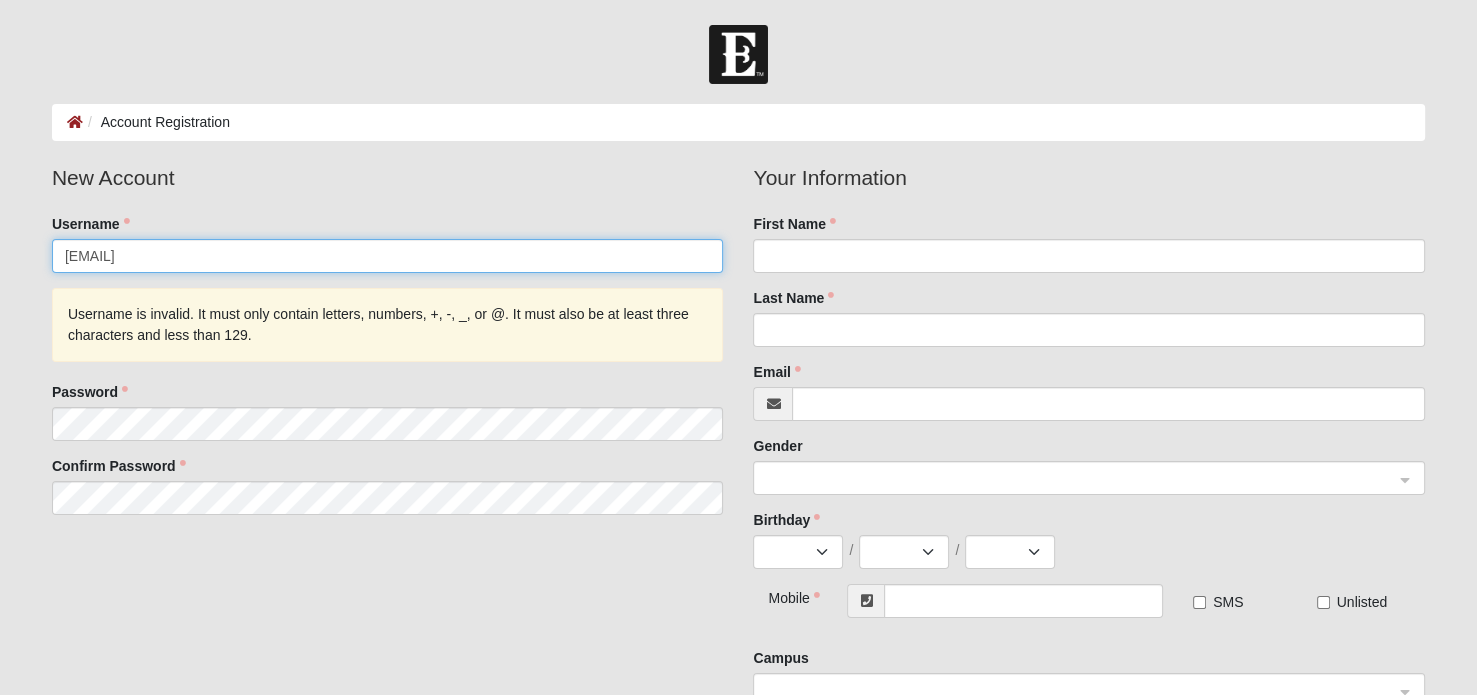 type on "[USERNAME]@[example.com]" 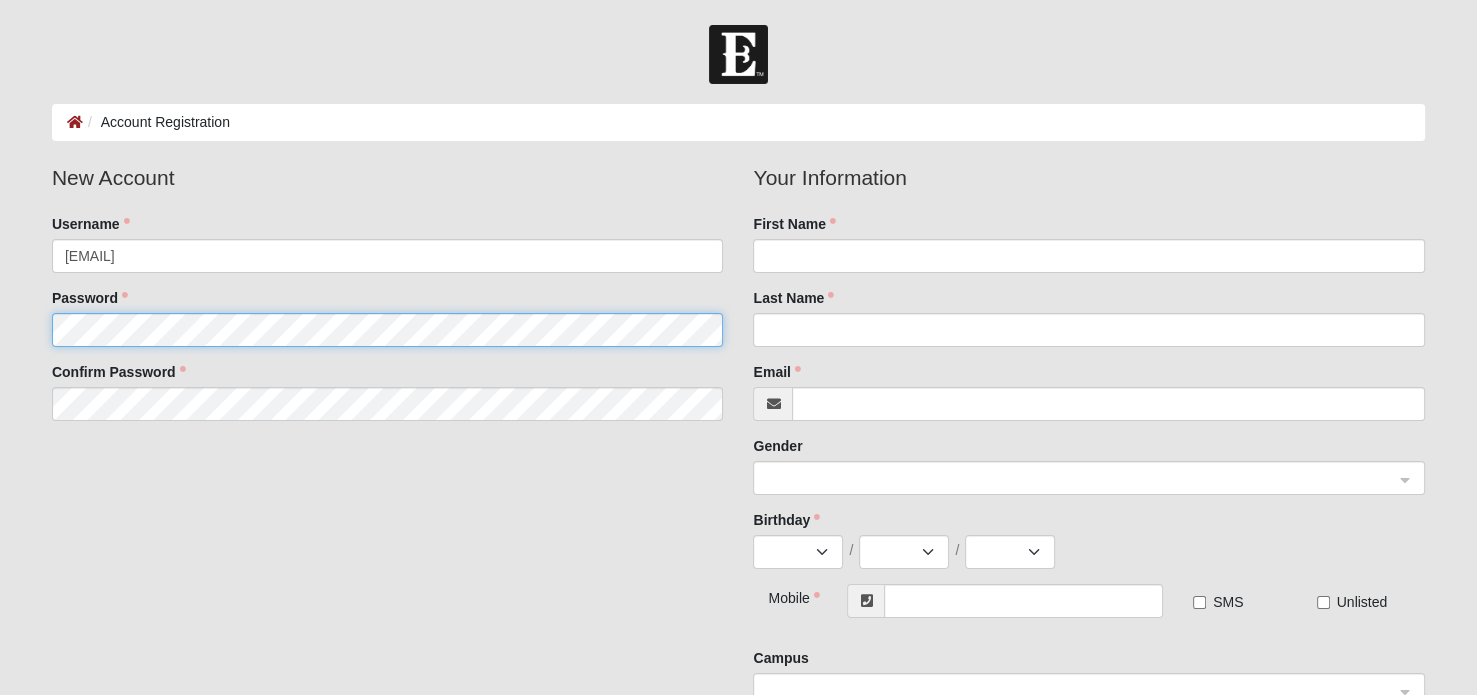 click on "New Account   Username    patriciaaking2015@gmail.com     Password        Confirm Password" at bounding box center (388, 299) 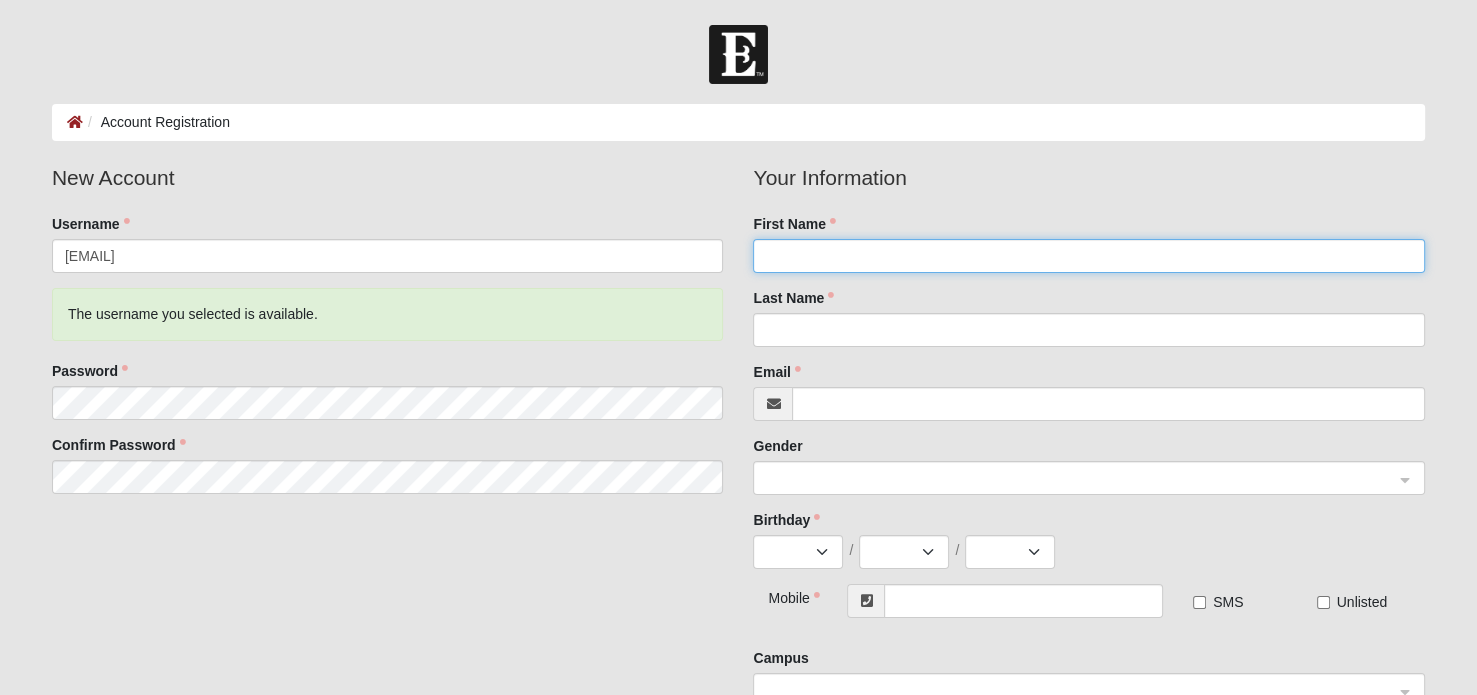 click on "First Name" 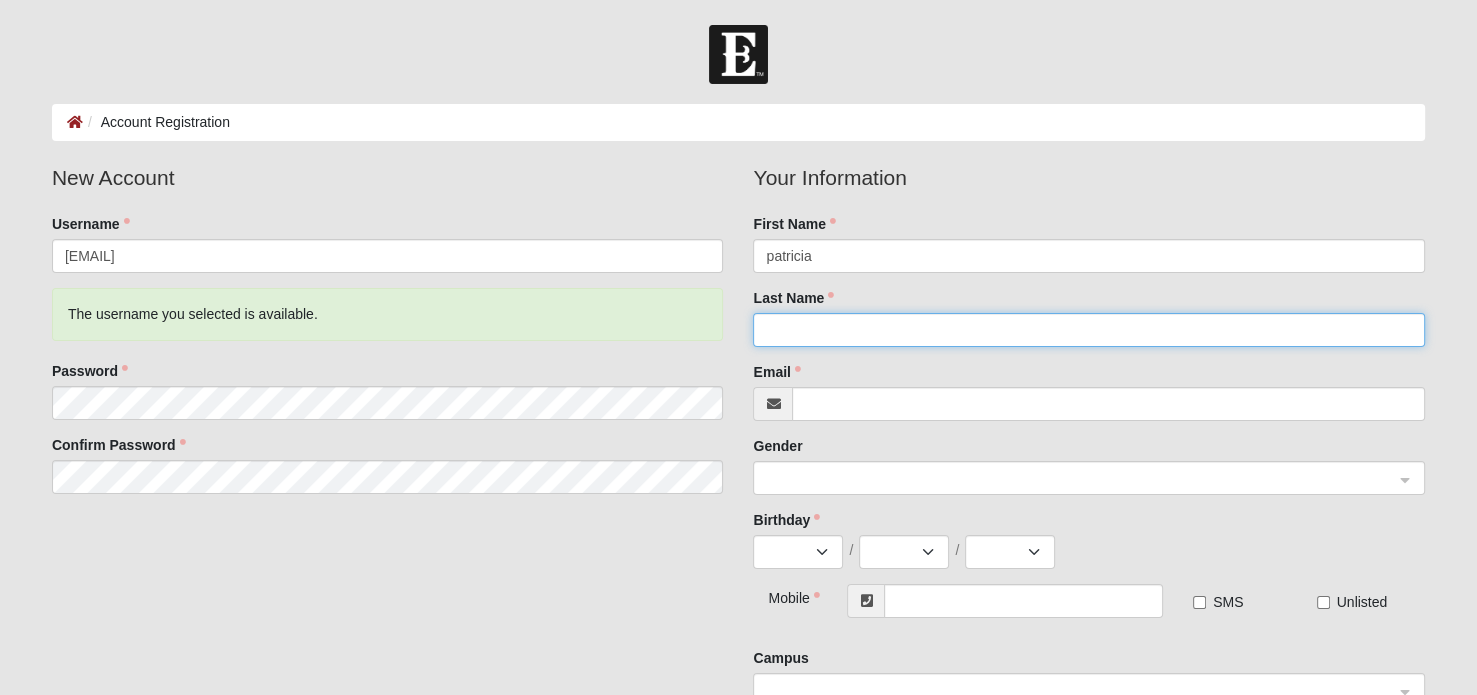 type on "king" 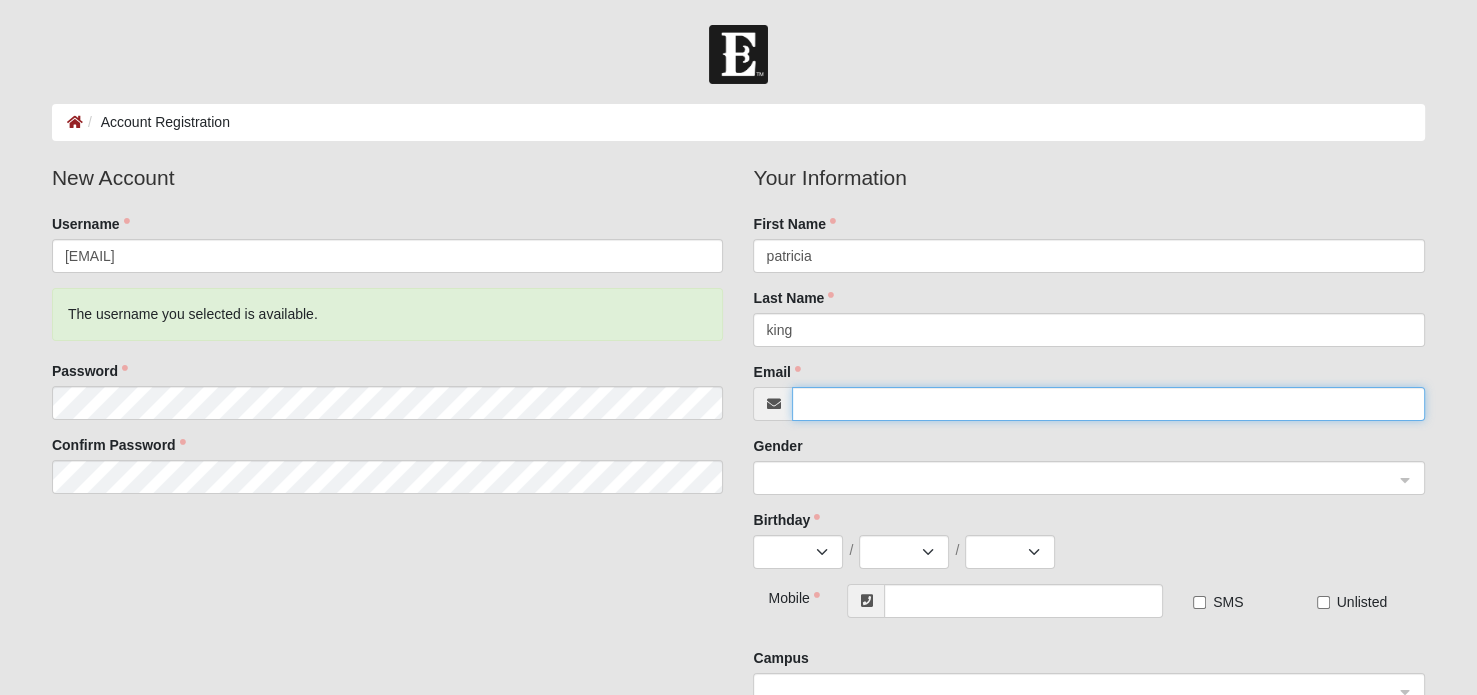 type on "[USERNAME]@[example.com]" 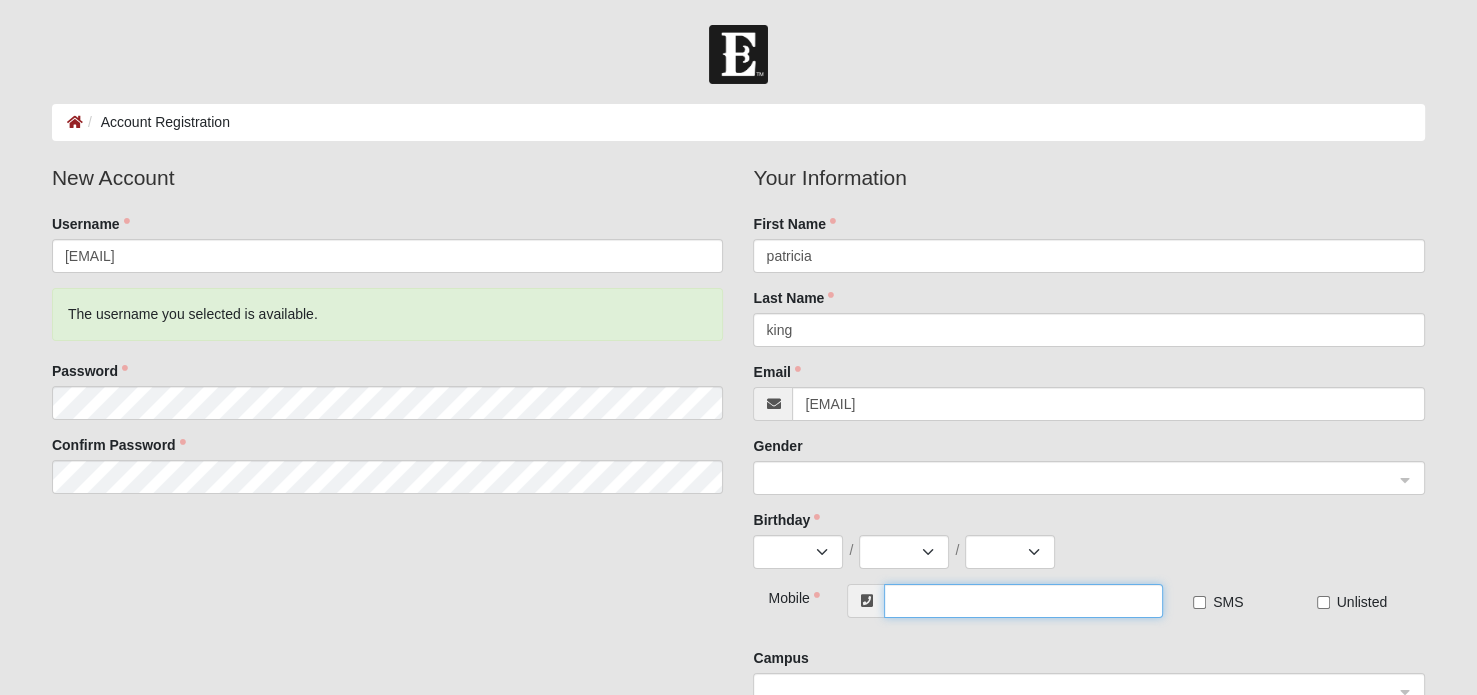 type on "(352) 230-7025" 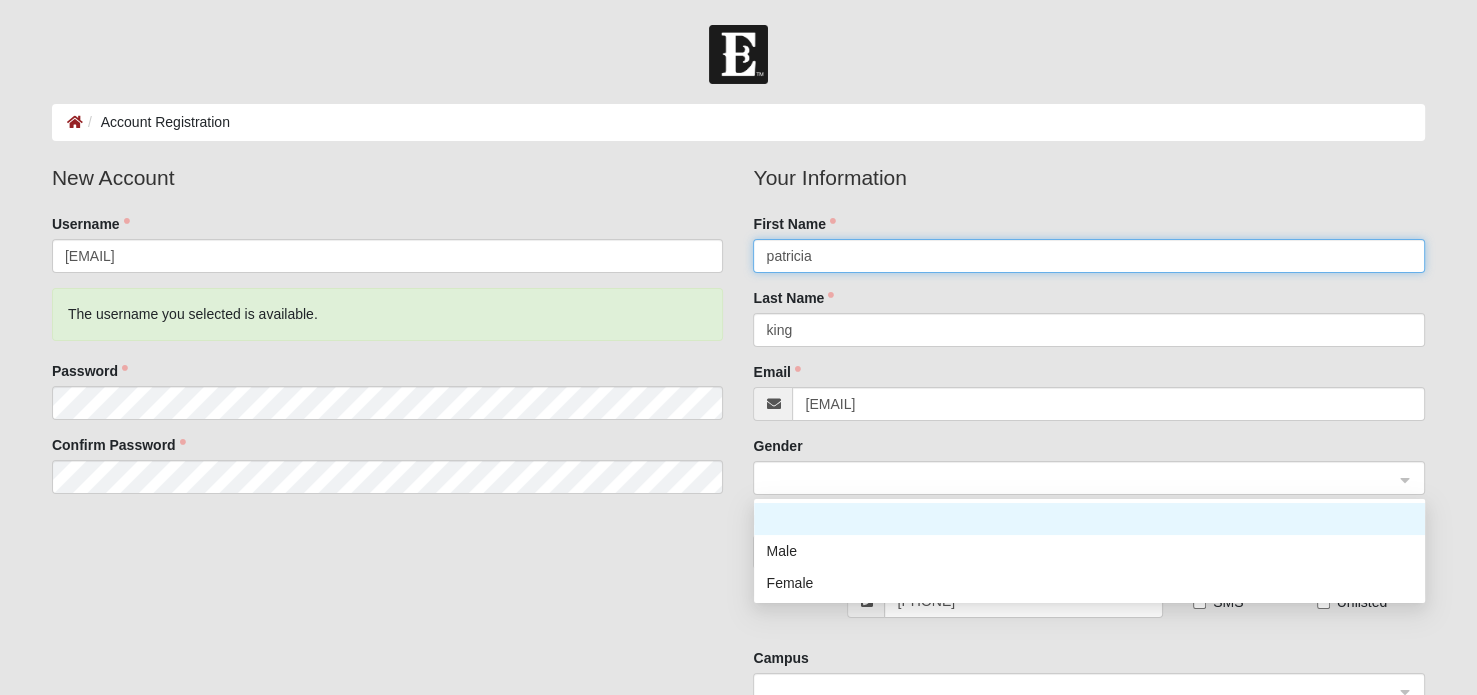 click 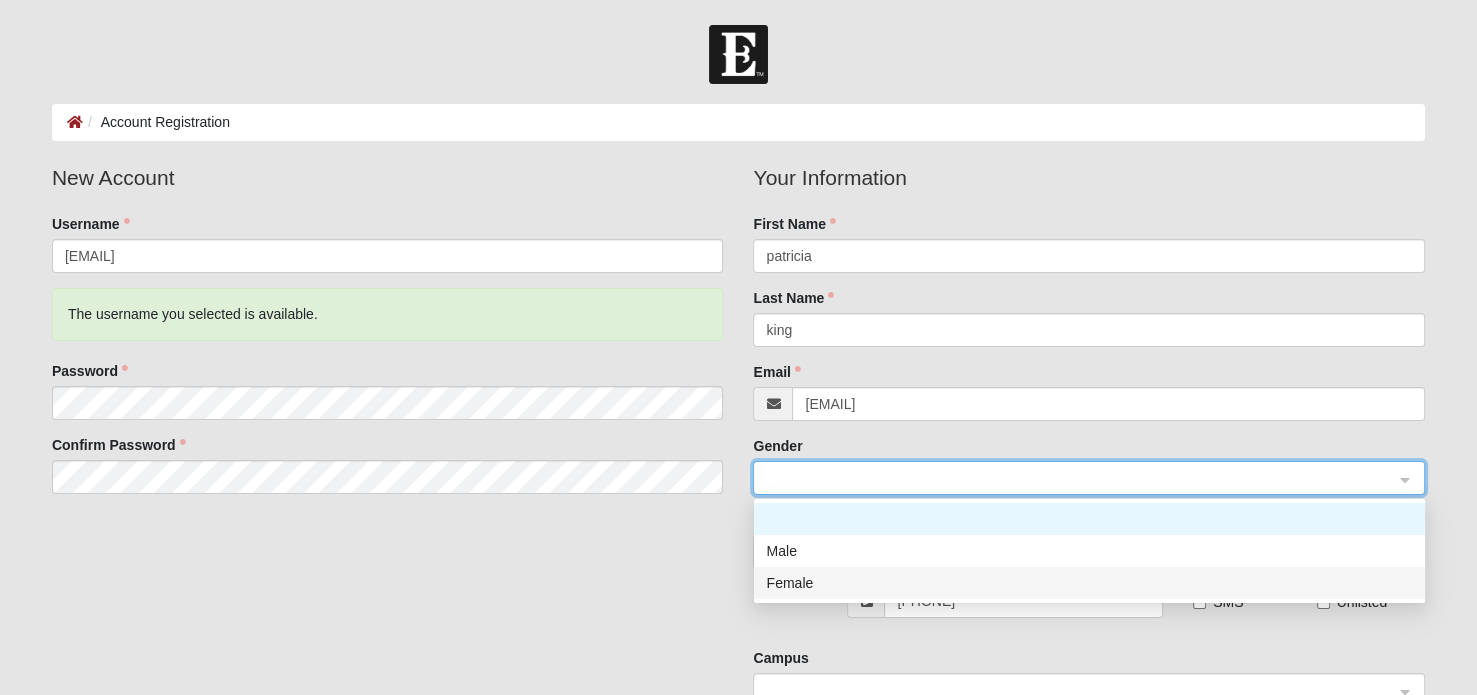 click on "Female" at bounding box center [1089, 583] 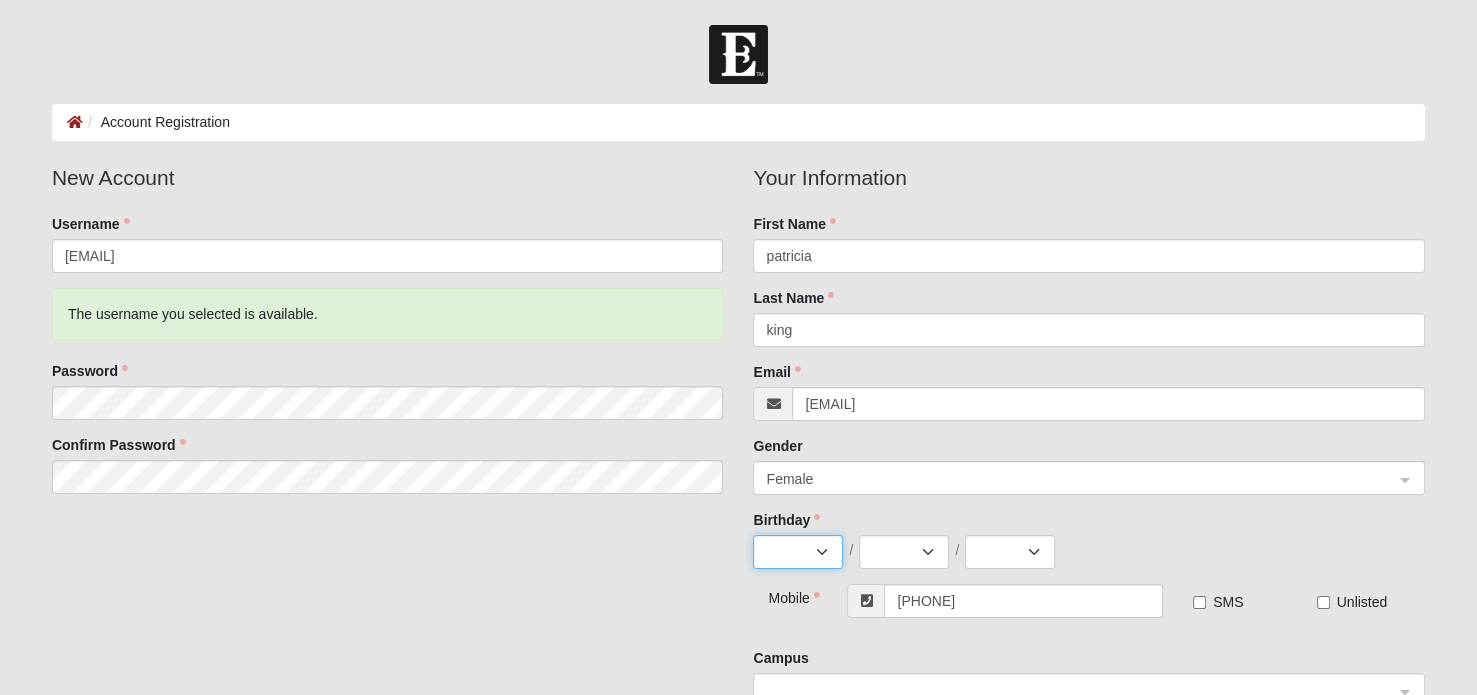 click on "Jan Feb Mar Apr May Jun Jul Aug Sep Oct Nov Dec" at bounding box center (798, 552) 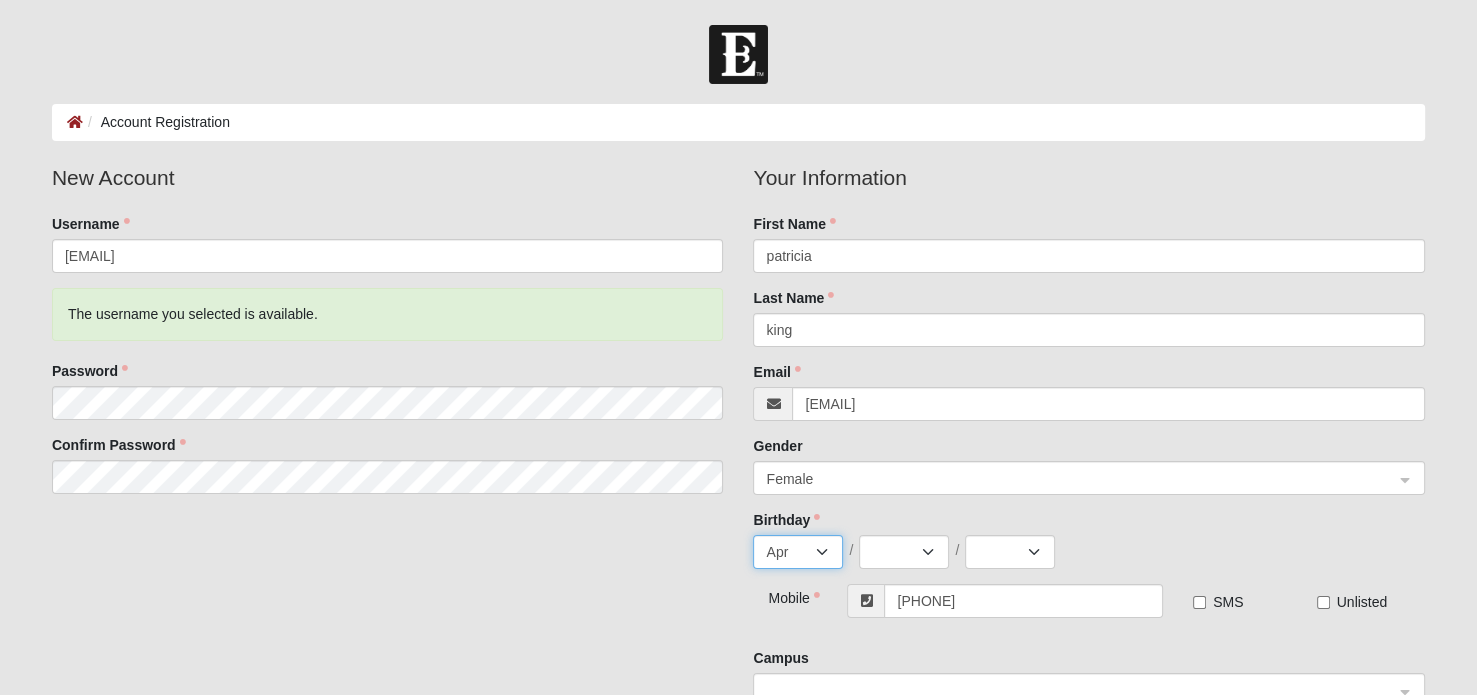 click on "Jan Feb Mar Apr May Jun Jul Aug Sep Oct Nov Dec" at bounding box center [798, 552] 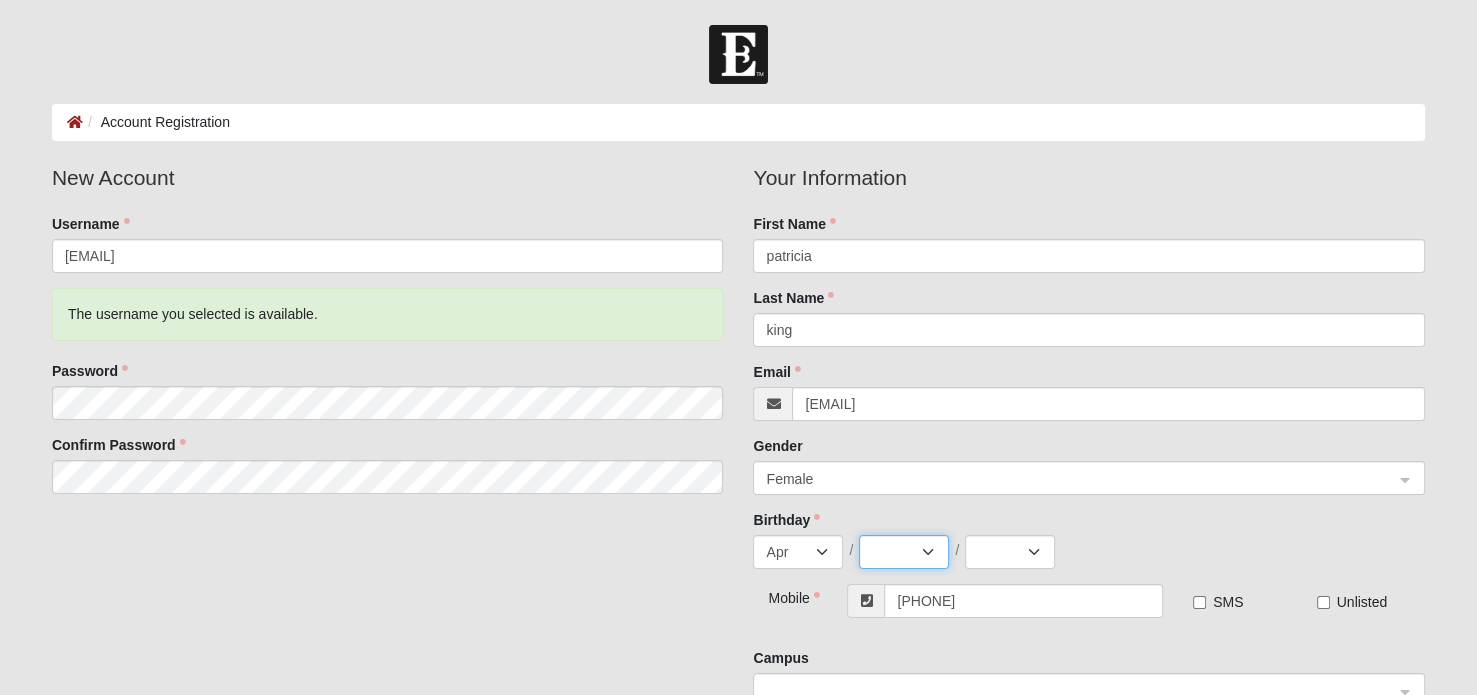click on "1 2 3 4 5 6 7 8 9 10 11 12 13 14 15 16 17 18 19 20 21 22 23 24 25 26 27 28 29 30" at bounding box center (904, 552) 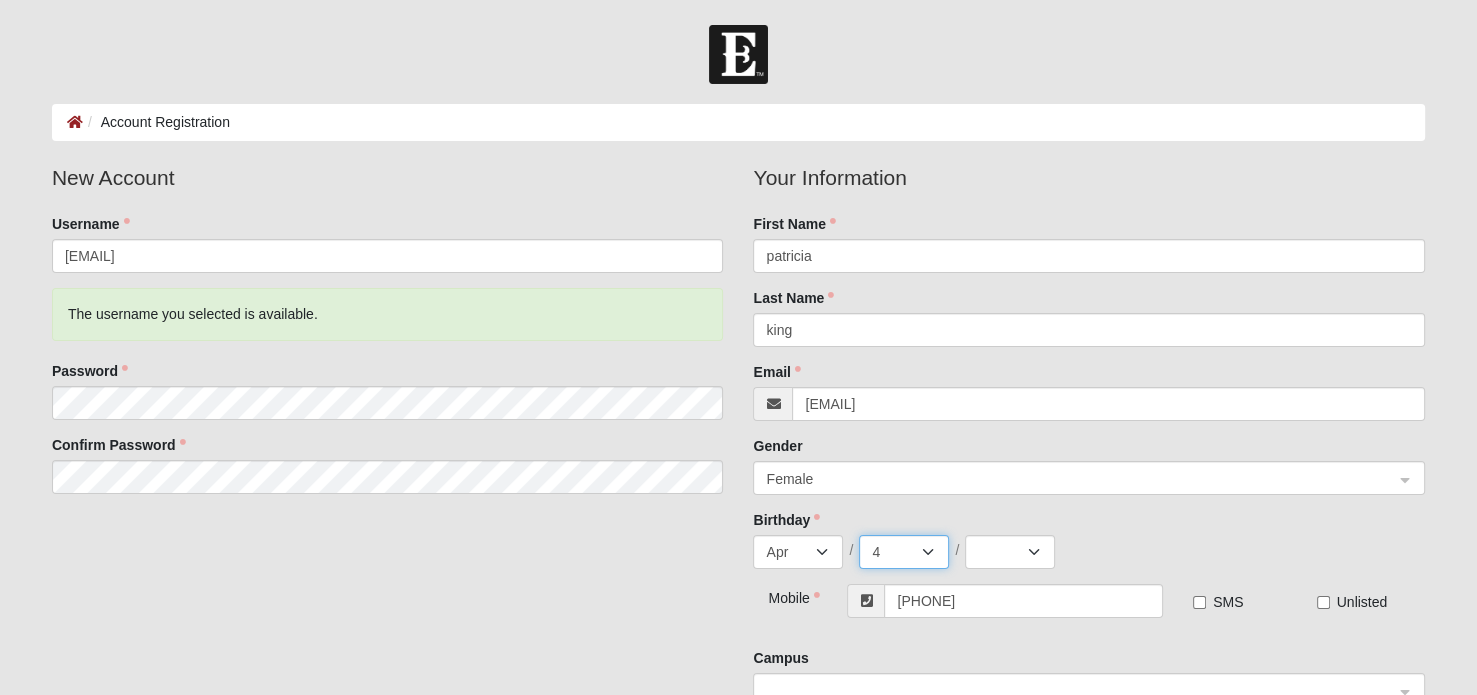 click on "1 2 3 4 5 6 7 8 9 10 11 12 13 14 15 16 17 18 19 20 21 22 23 24 25 26 27 28 29 30" at bounding box center [904, 552] 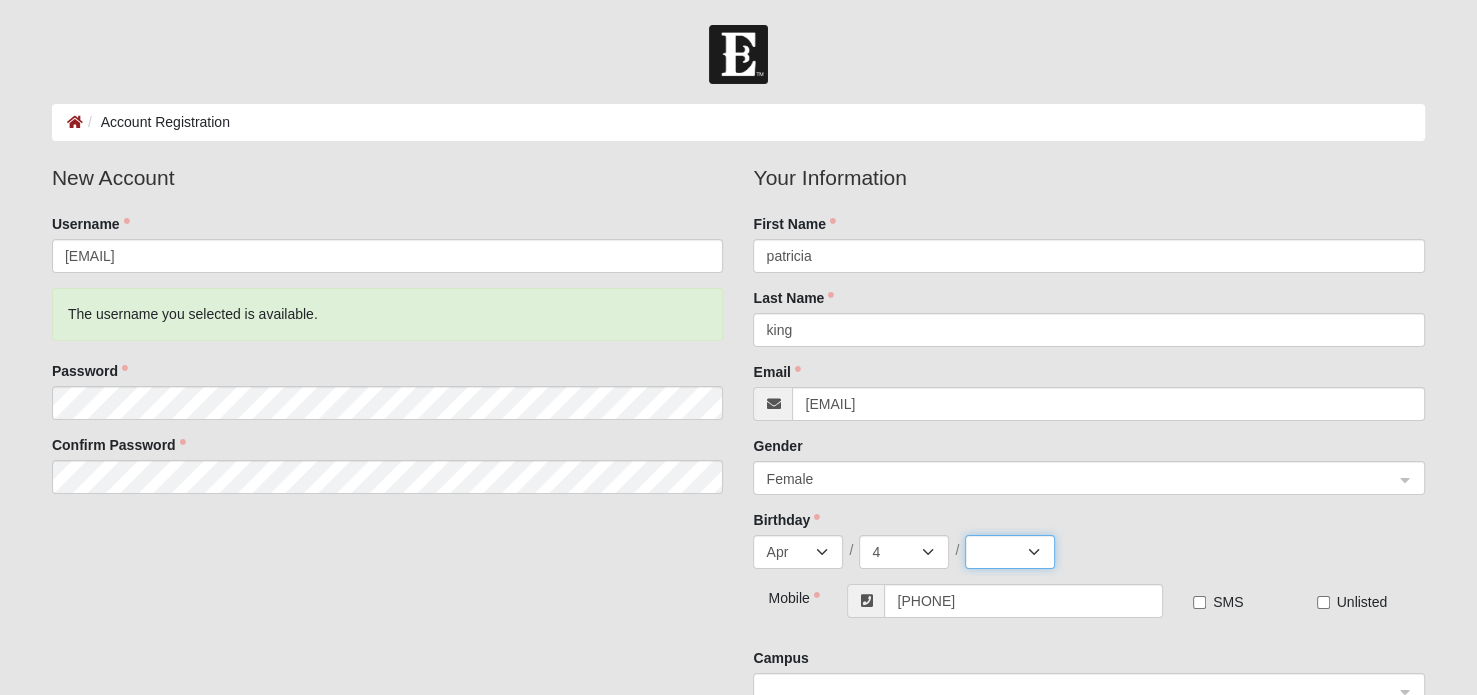click on "2025 2024 2023 2022 2021 2020 2019 2018 2017 2016 2015 2014 2013 2012 2011 2010 2009 2008 2007 2006 2005 2004 2003 2002 2001 2000 1999 1998 1997 1996 1995 1994 1993 1992 1991 1990 1989 1988 1987 1986 1985 1984 1983 1982 1981 1980 1979 1978 1977 1976 1975 1974 1973 1972 1971 1970 1969 1968 1967 1966 1965 1964 1963 1962 1961 1960 1959 1958 1957 1956 1955 1954 1953 1952 1951 1950 1949 1948 1947 1946 1945 1944 1943 1942 1941 1940 1939 1938 1937 1936 1935 1934 1933 1932 1931 1930 1929 1928 1927 1926 1925 1924 1923 1922 1921 1920 1919 1918 1917 1916 1915 1914 1913 1912 1911 1910 1909 1908 1907 1906 1905 1904 1903 1902 1901 1900" at bounding box center [1010, 552] 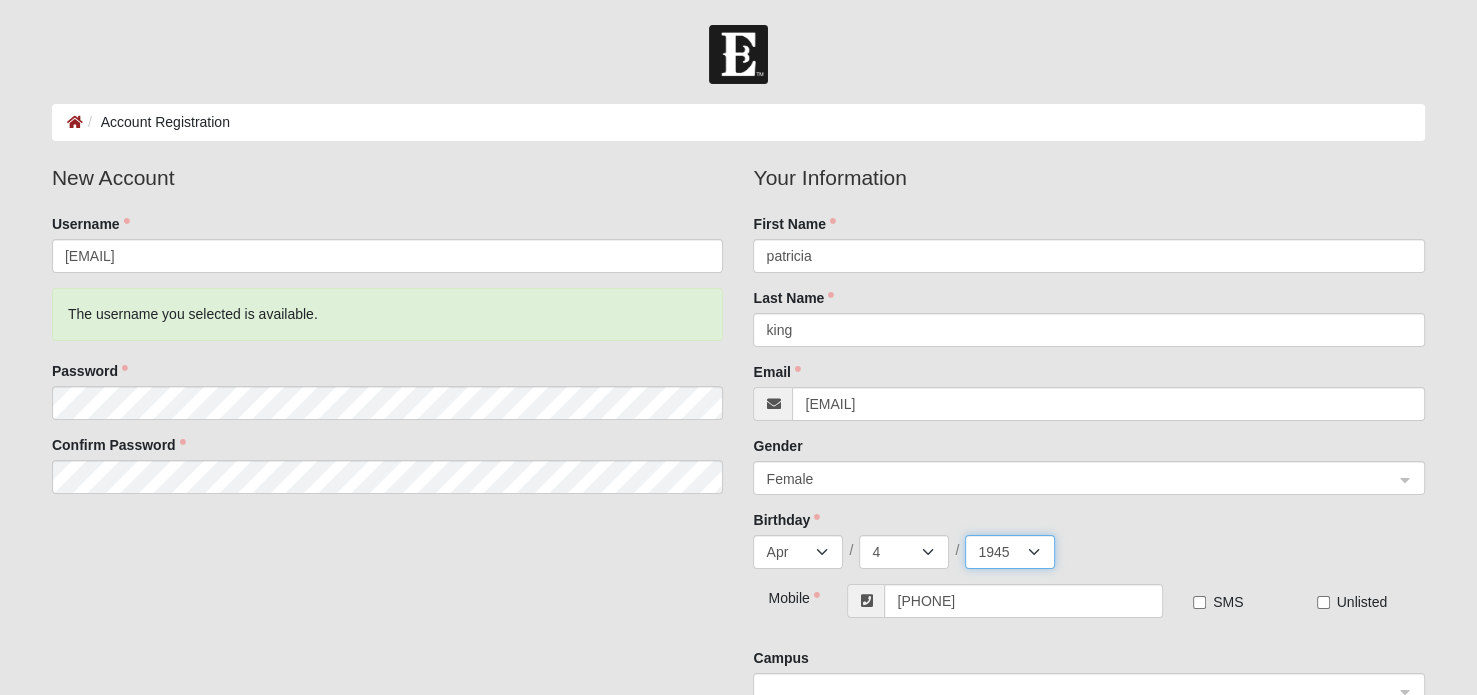 click on "2025 2024 2023 2022 2021 2020 2019 2018 2017 2016 2015 2014 2013 2012 2011 2010 2009 2008 2007 2006 2005 2004 2003 2002 2001 2000 1999 1998 1997 1996 1995 1994 1993 1992 1991 1990 1989 1988 1987 1986 1985 1984 1983 1982 1981 1980 1979 1978 1977 1976 1975 1974 1973 1972 1971 1970 1969 1968 1967 1966 1965 1964 1963 1962 1961 1960 1959 1958 1957 1956 1955 1954 1953 1952 1951 1950 1949 1948 1947 1946 1945 1944 1943 1942 1941 1940 1939 1938 1937 1936 1935 1934 1933 1932 1931 1930 1929 1928 1927 1926 1925 1924 1923 1922 1921 1920 1919 1918 1917 1916 1915 1914 1913 1912 1911 1910 1909 1908 1907 1906 1905 1904 1903 1902 1901 1900" at bounding box center [1010, 552] 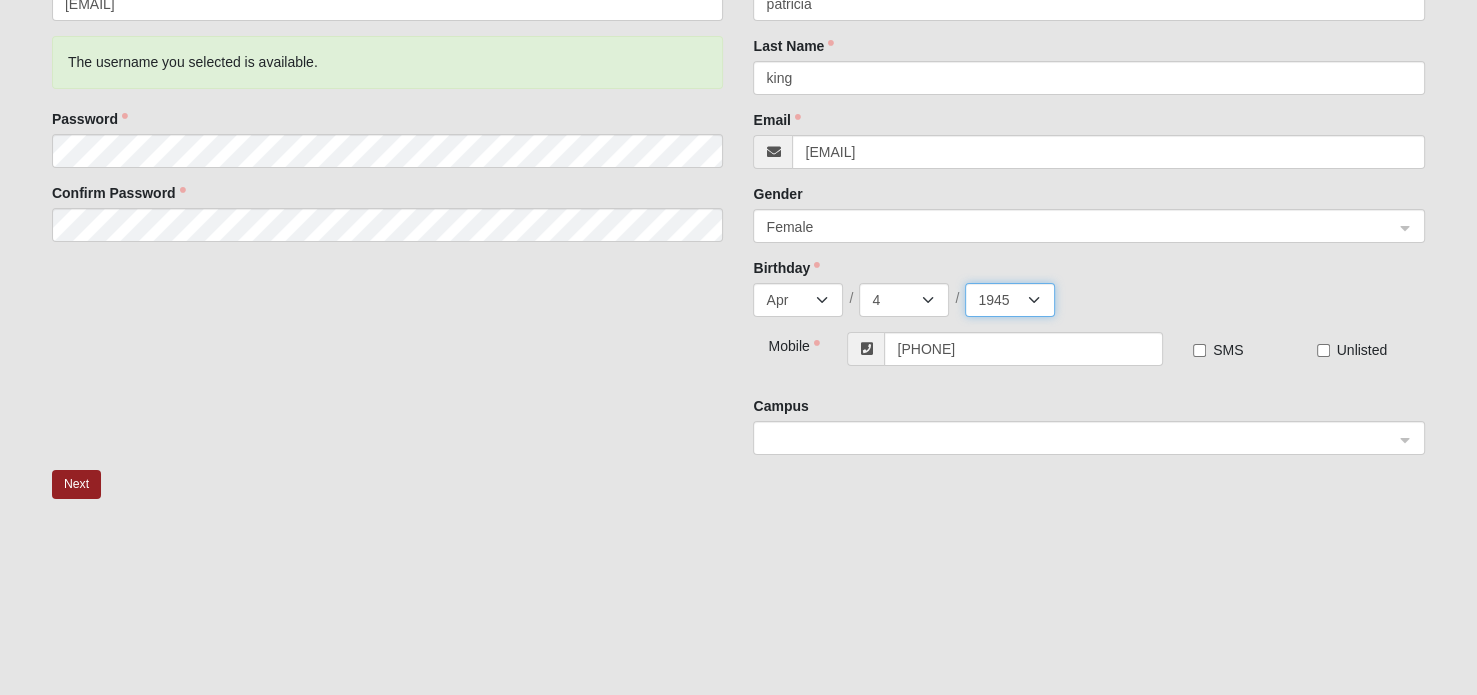 scroll, scrollTop: 266, scrollLeft: 0, axis: vertical 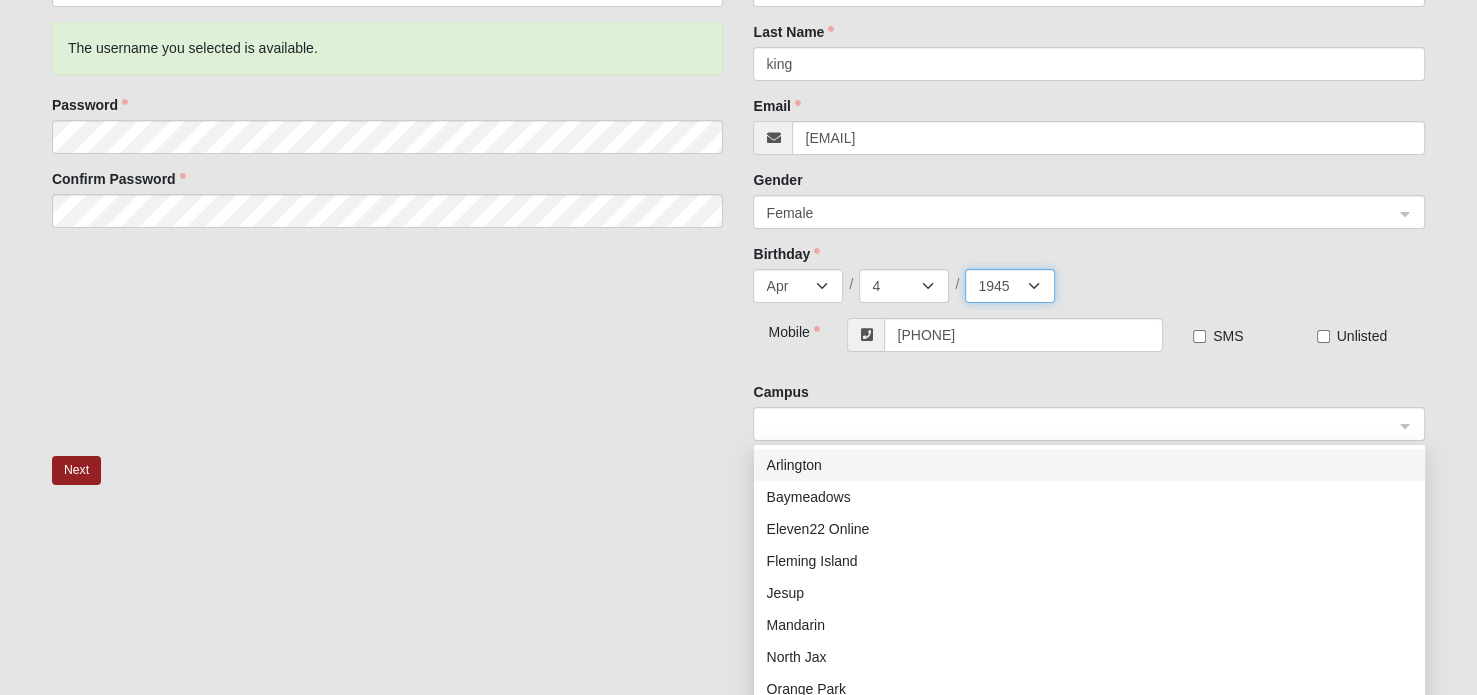 click 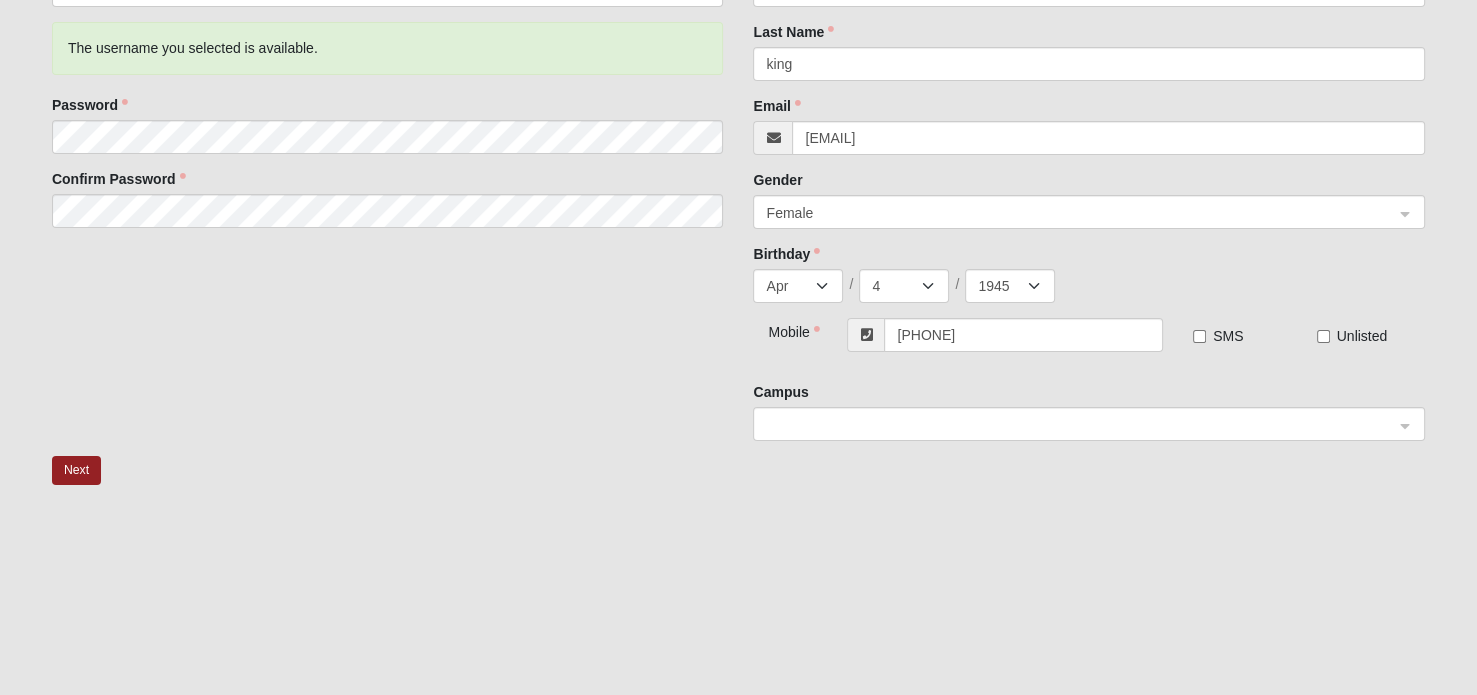 click 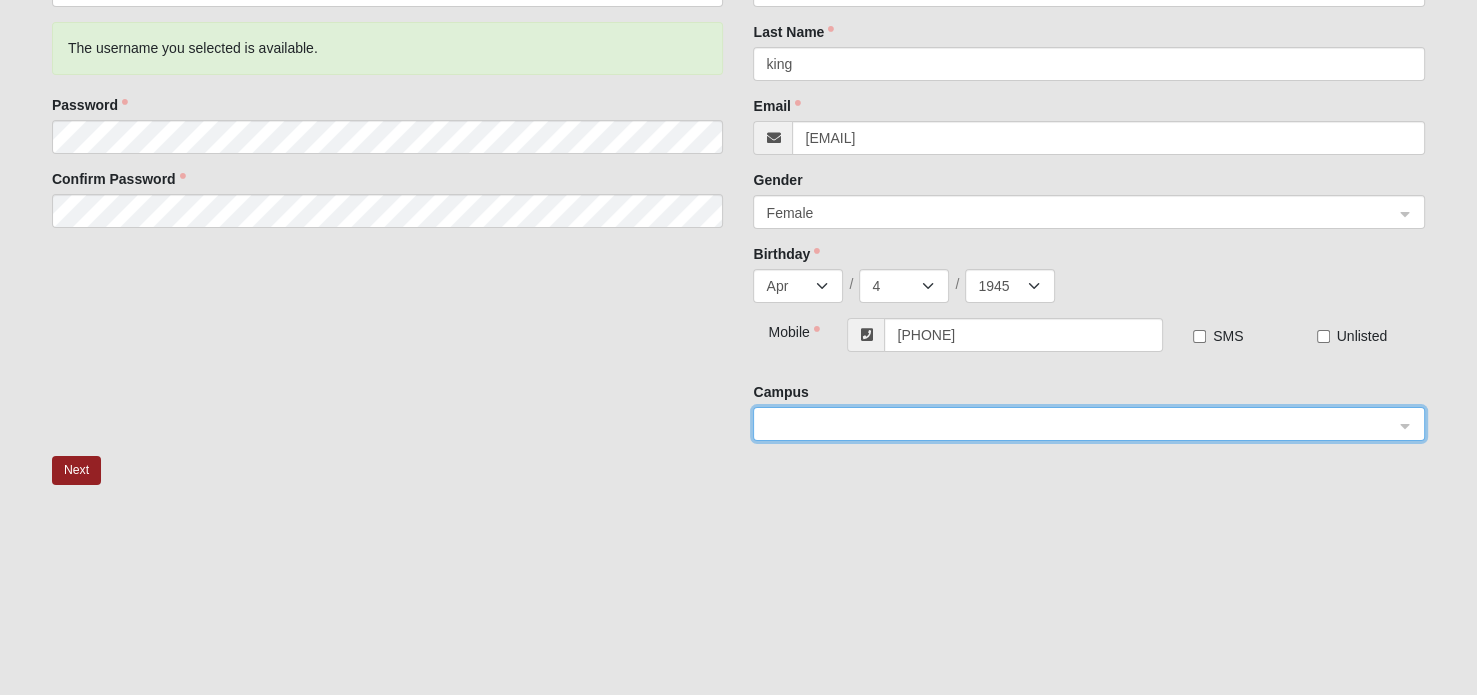 scroll, scrollTop: 306, scrollLeft: 0, axis: vertical 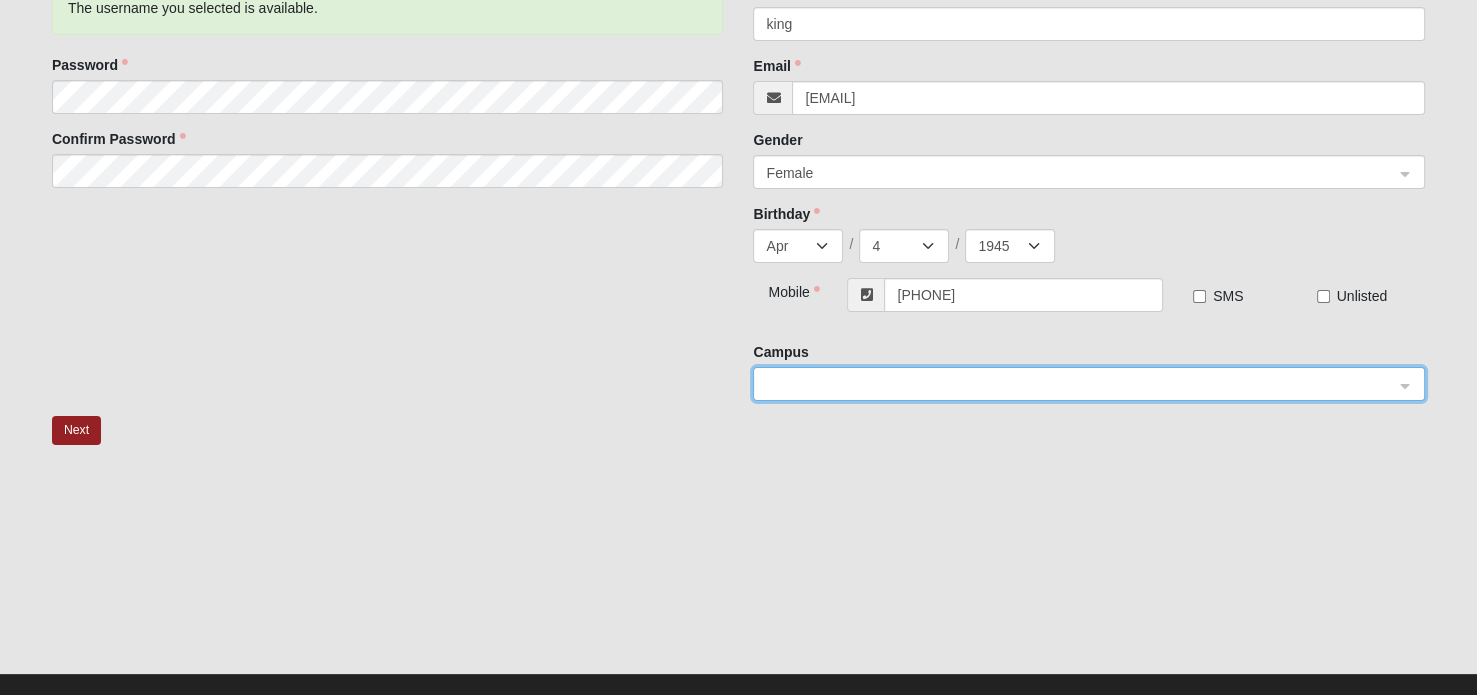 click 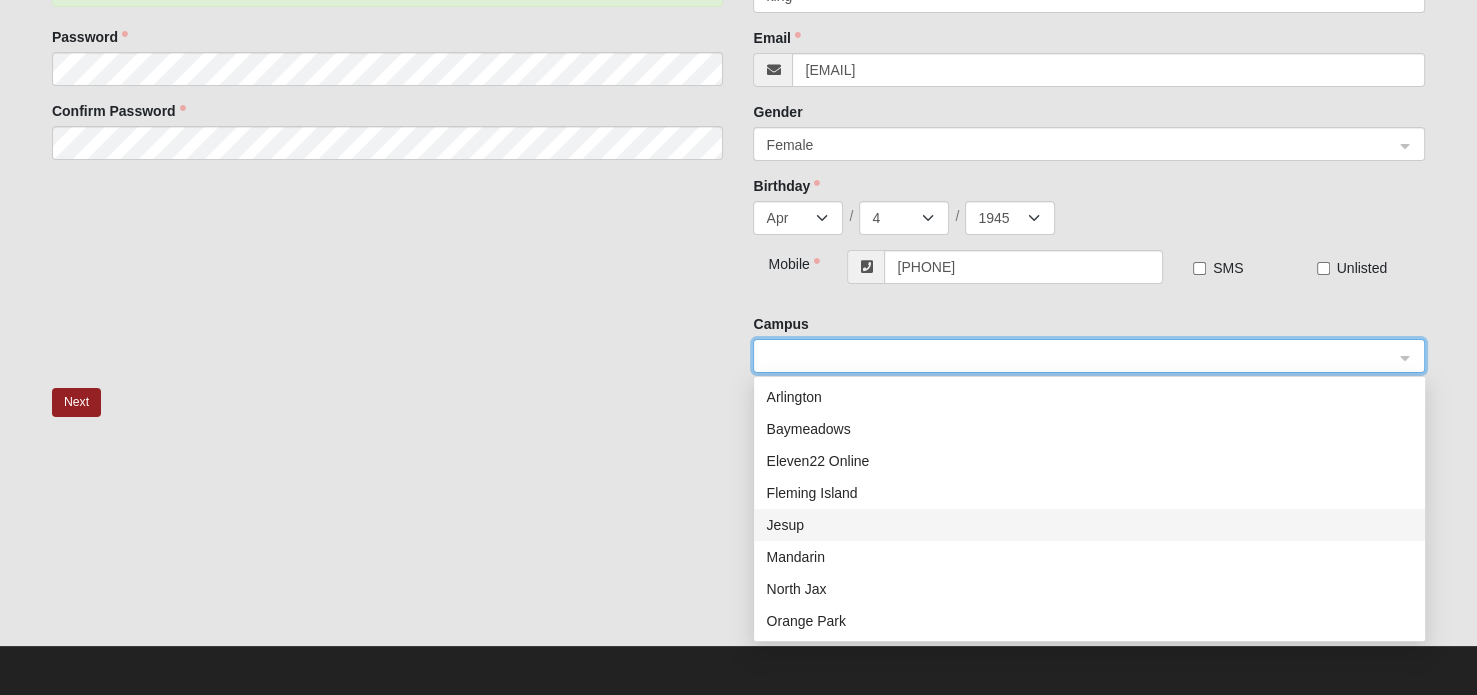 scroll, scrollTop: 336, scrollLeft: 0, axis: vertical 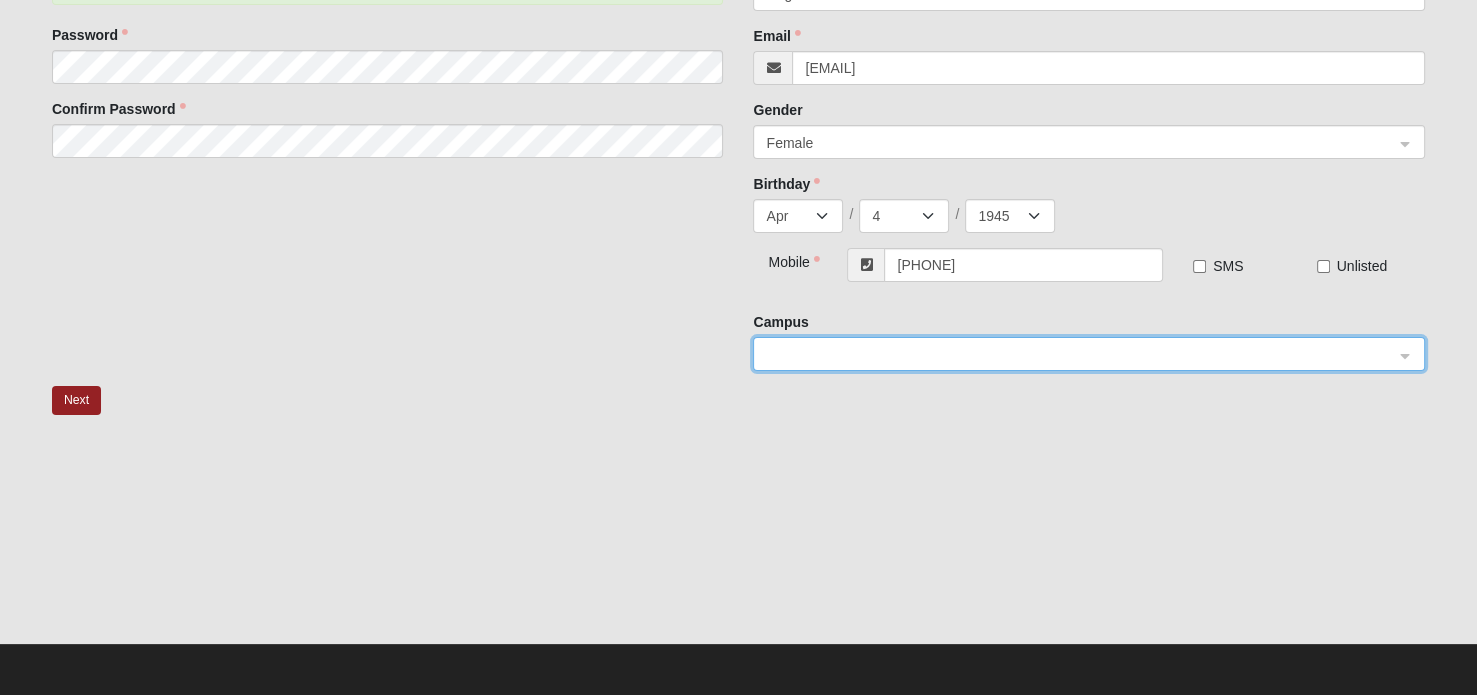 click 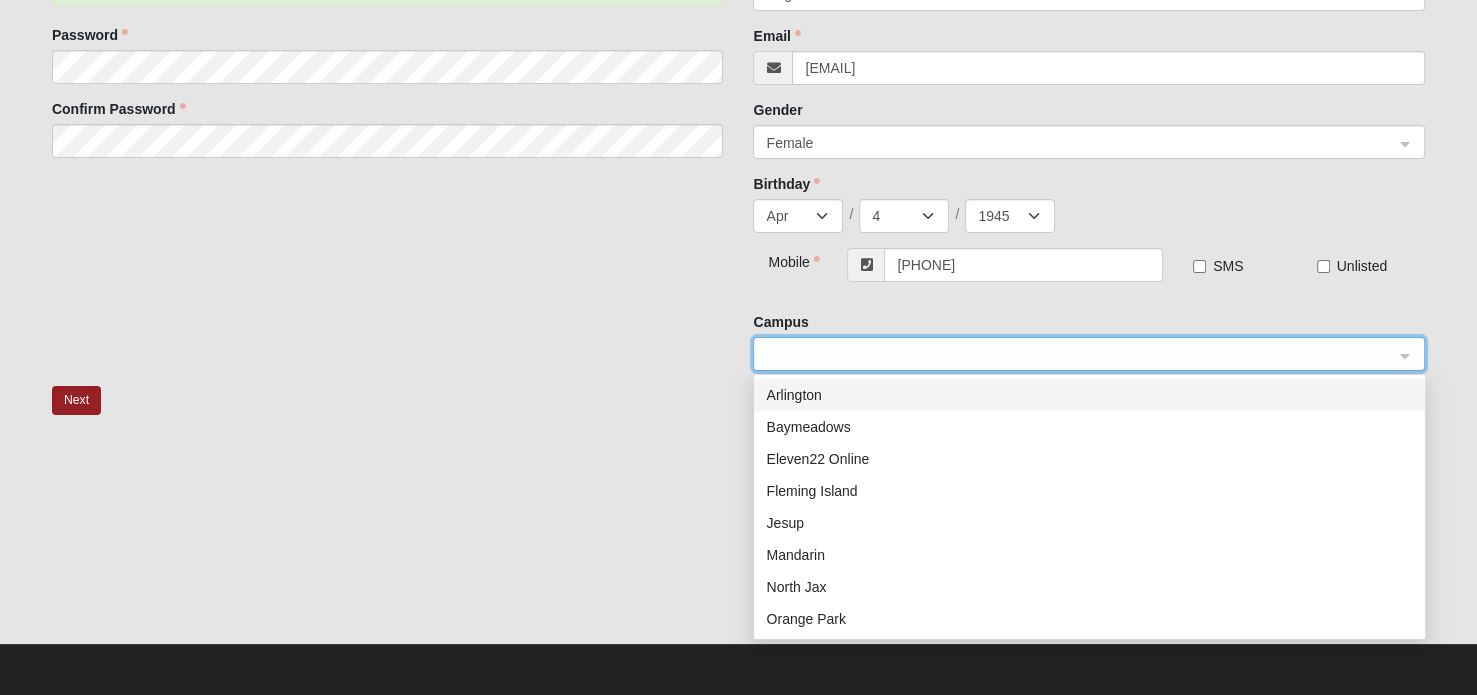 click 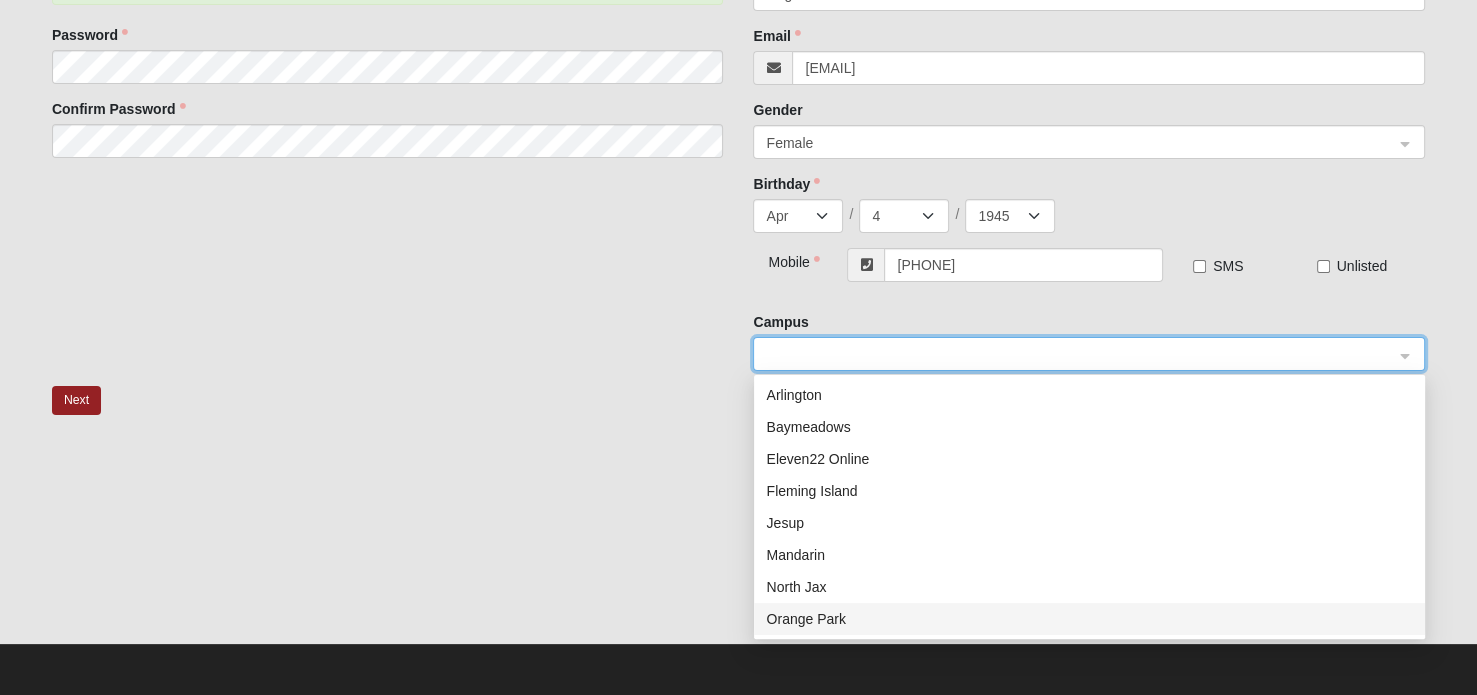 click at bounding box center (738, 695) 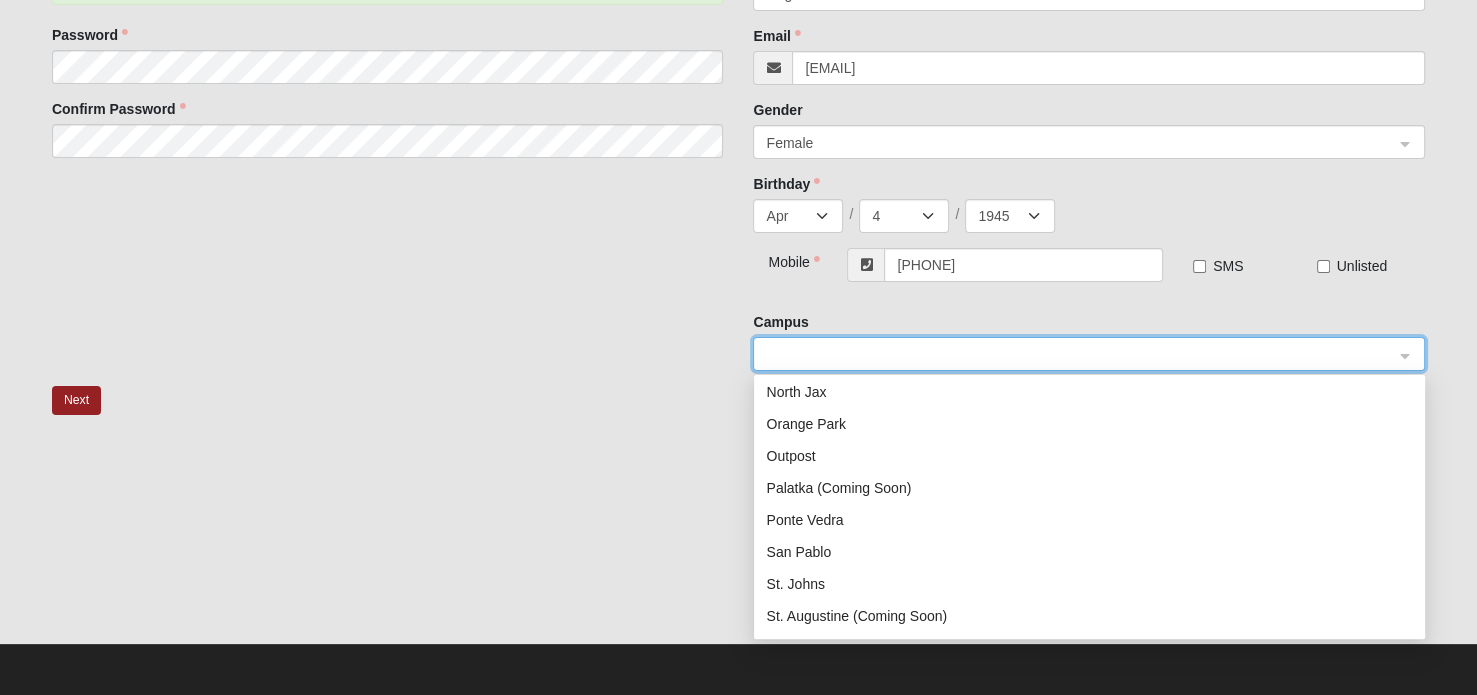 scroll, scrollTop: 224, scrollLeft: 0, axis: vertical 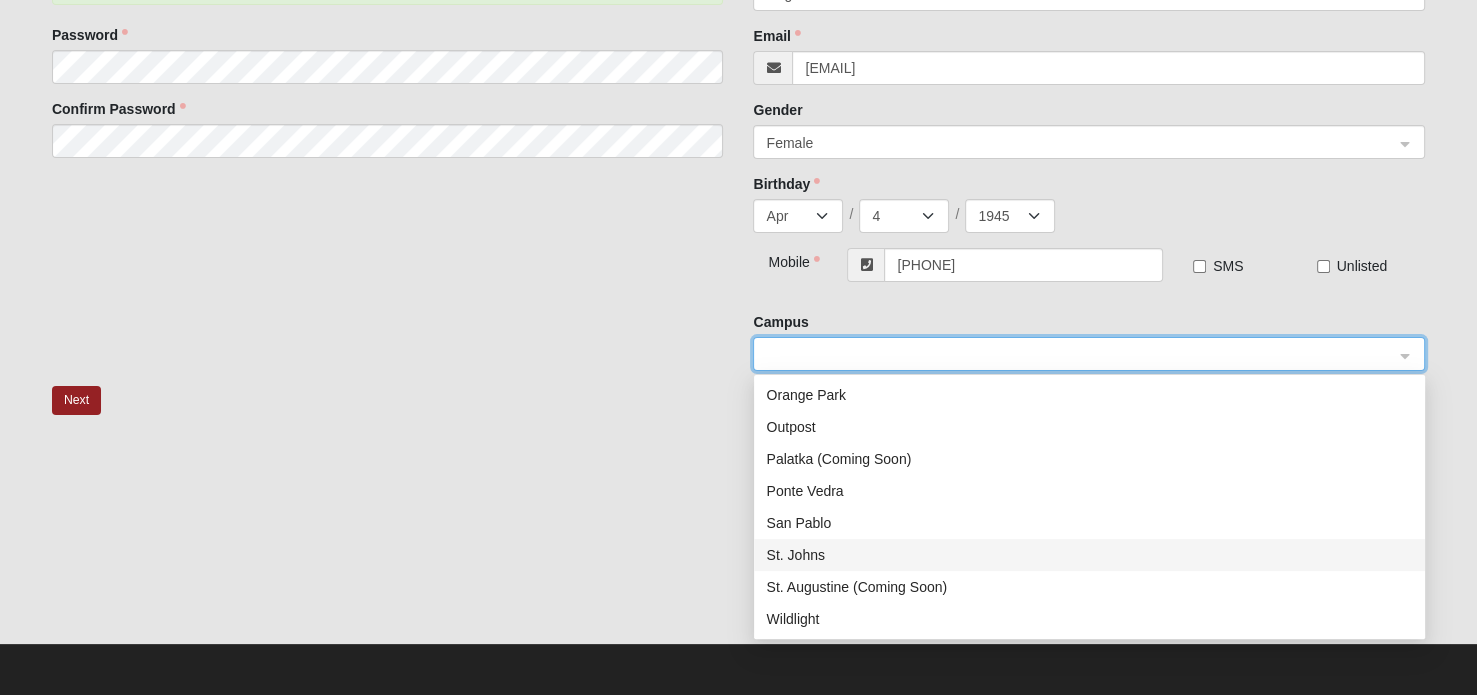 click on "St. Johns" at bounding box center (1089, 555) 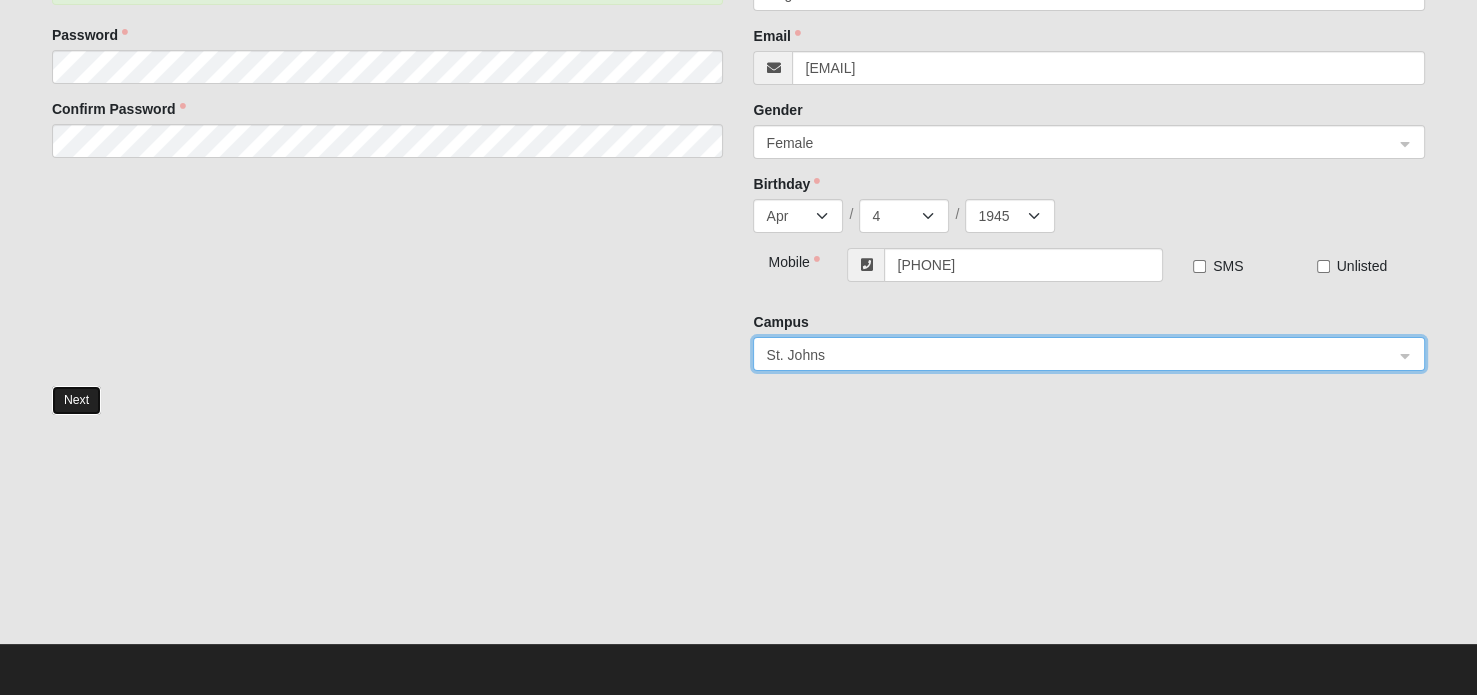 click on "Next" at bounding box center [76, 400] 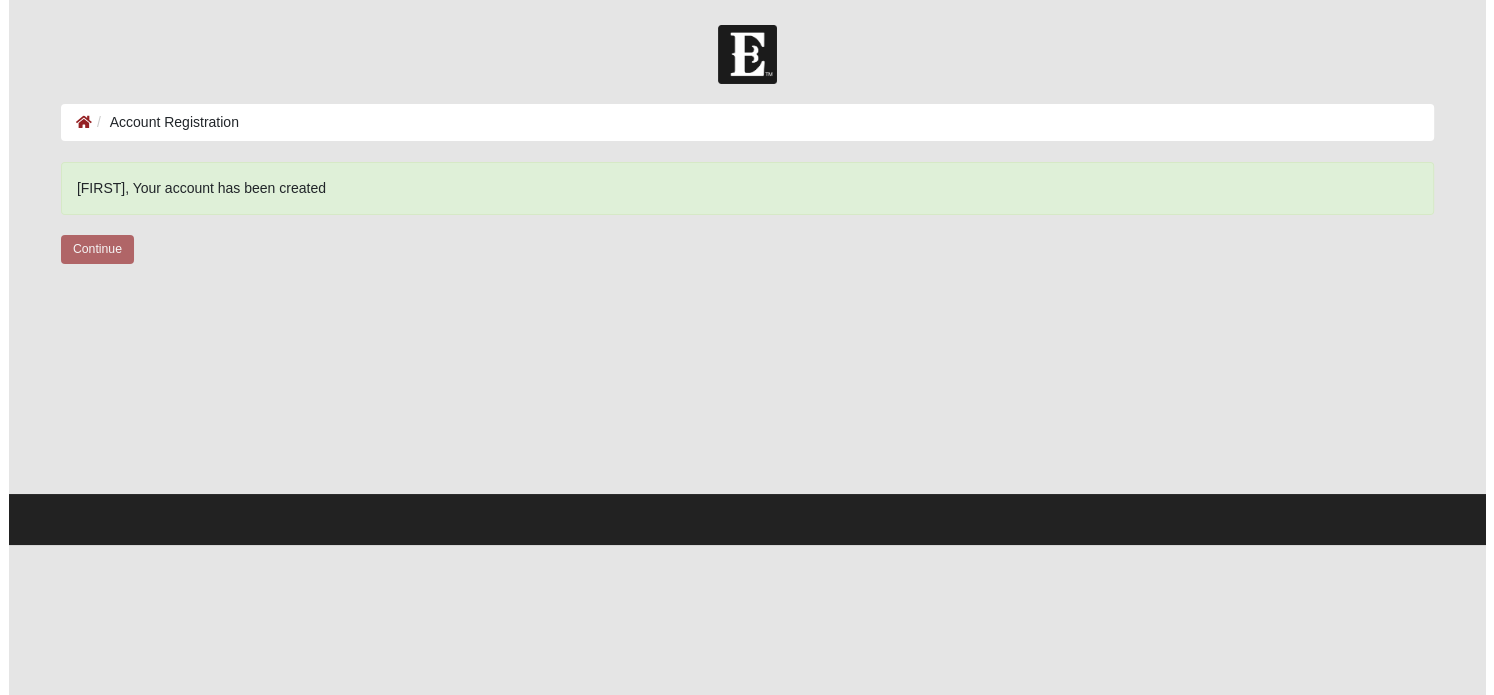 scroll, scrollTop: 0, scrollLeft: 0, axis: both 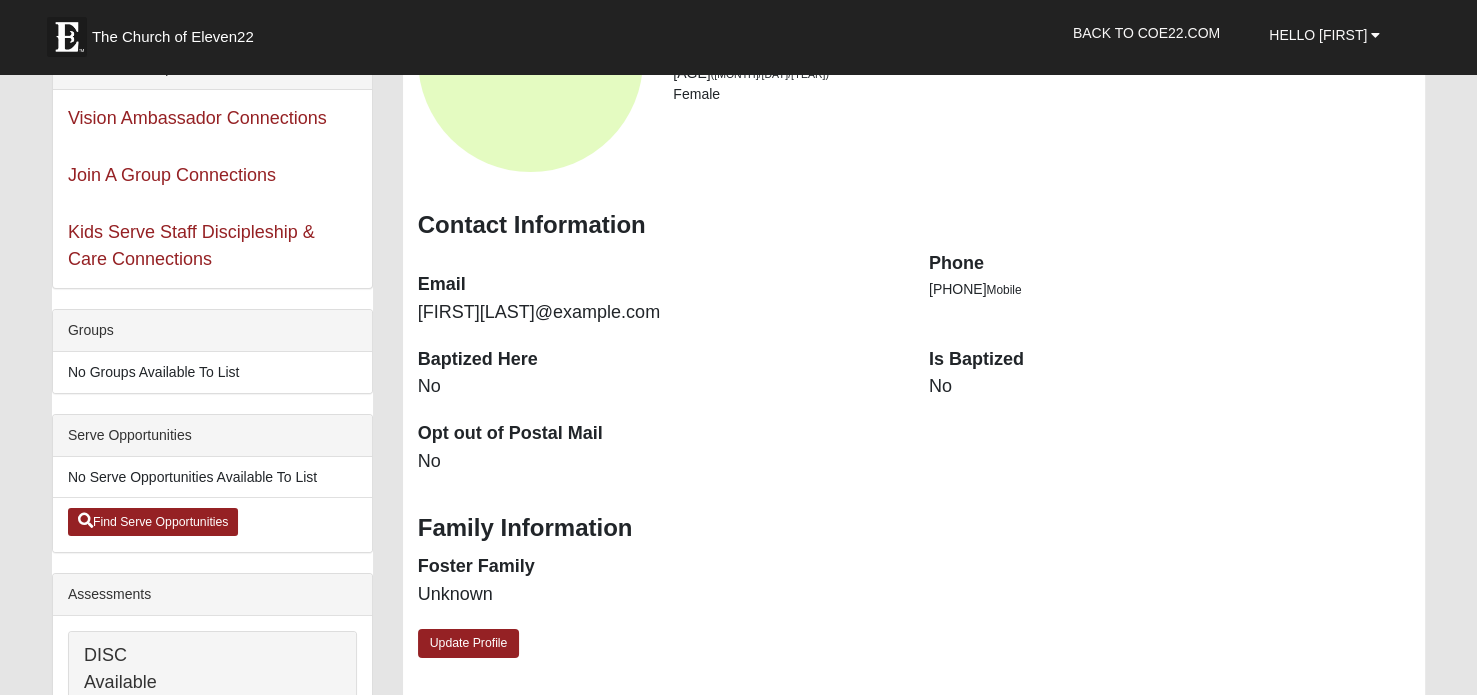 click on "No" at bounding box center (1169, 387) 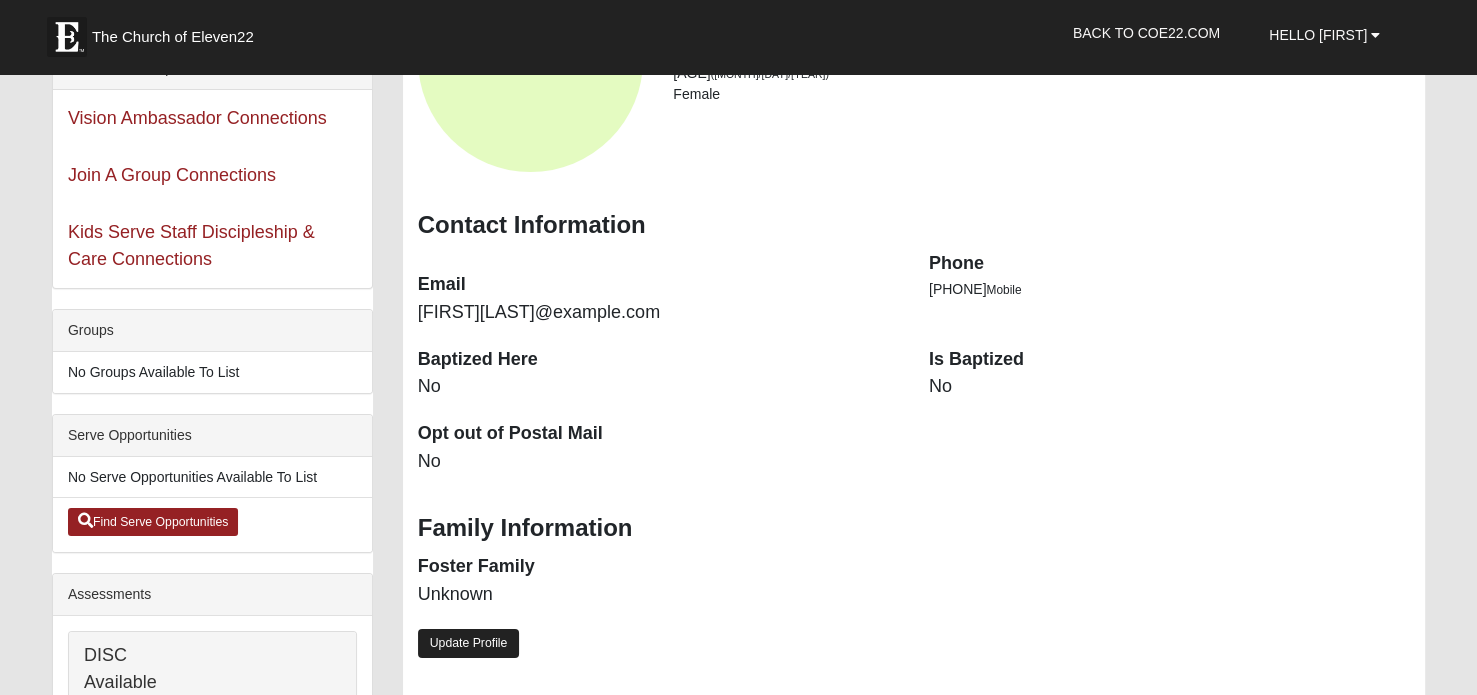 click on "Update Profile" at bounding box center (469, 643) 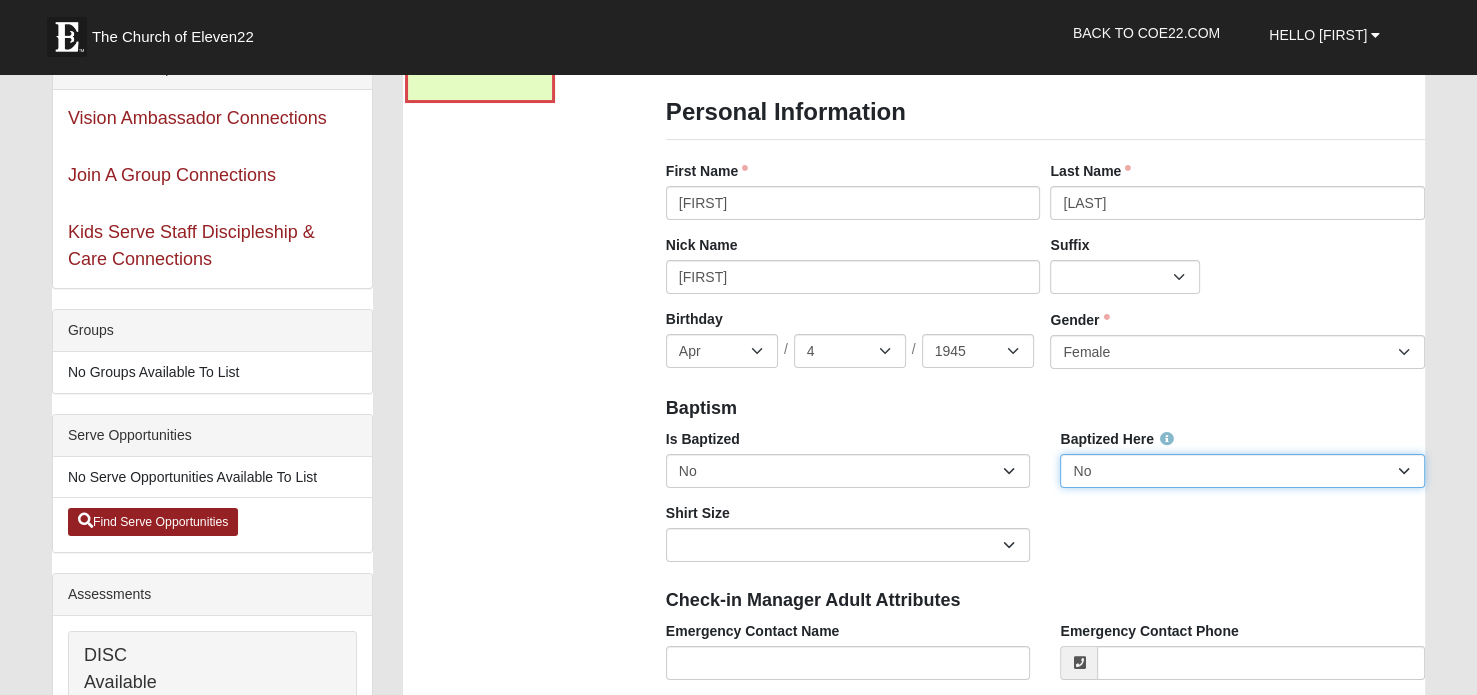 click on "No
Yes" at bounding box center (1242, 471) 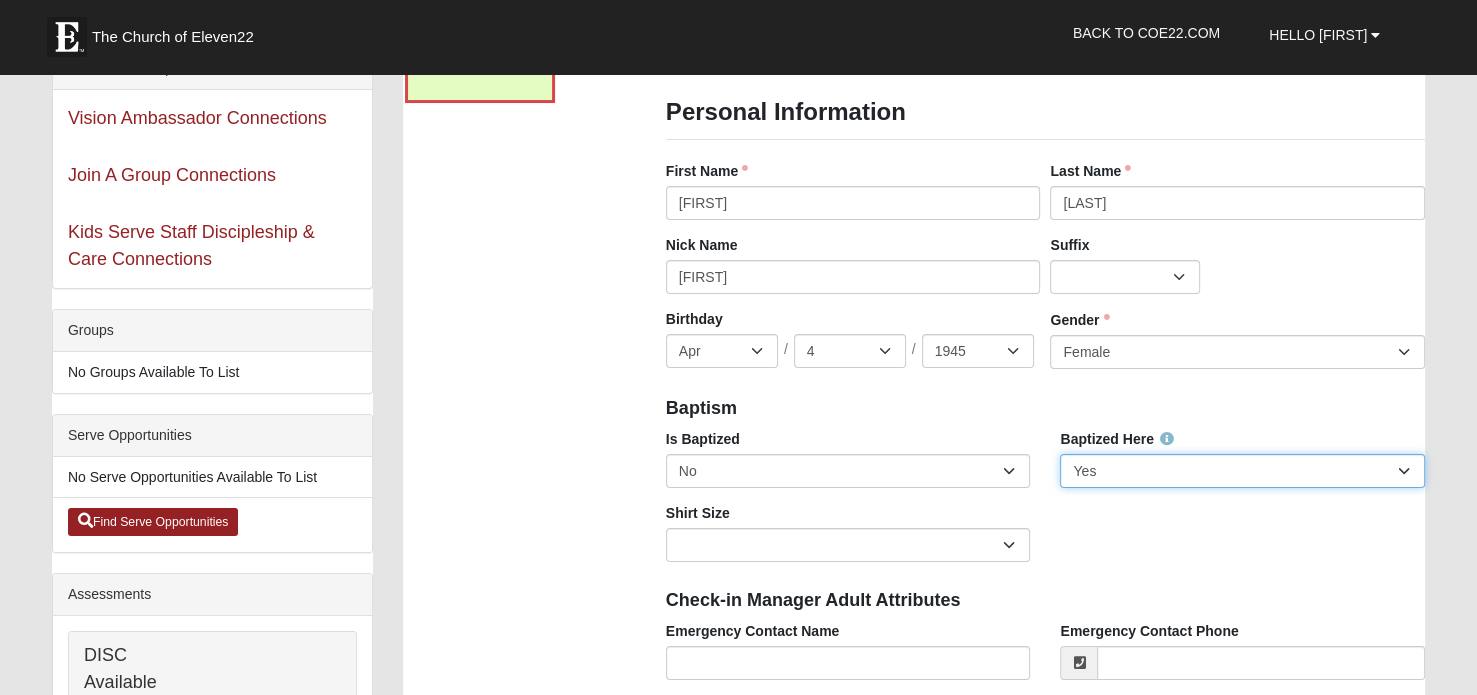 click on "No
Yes" at bounding box center (1242, 471) 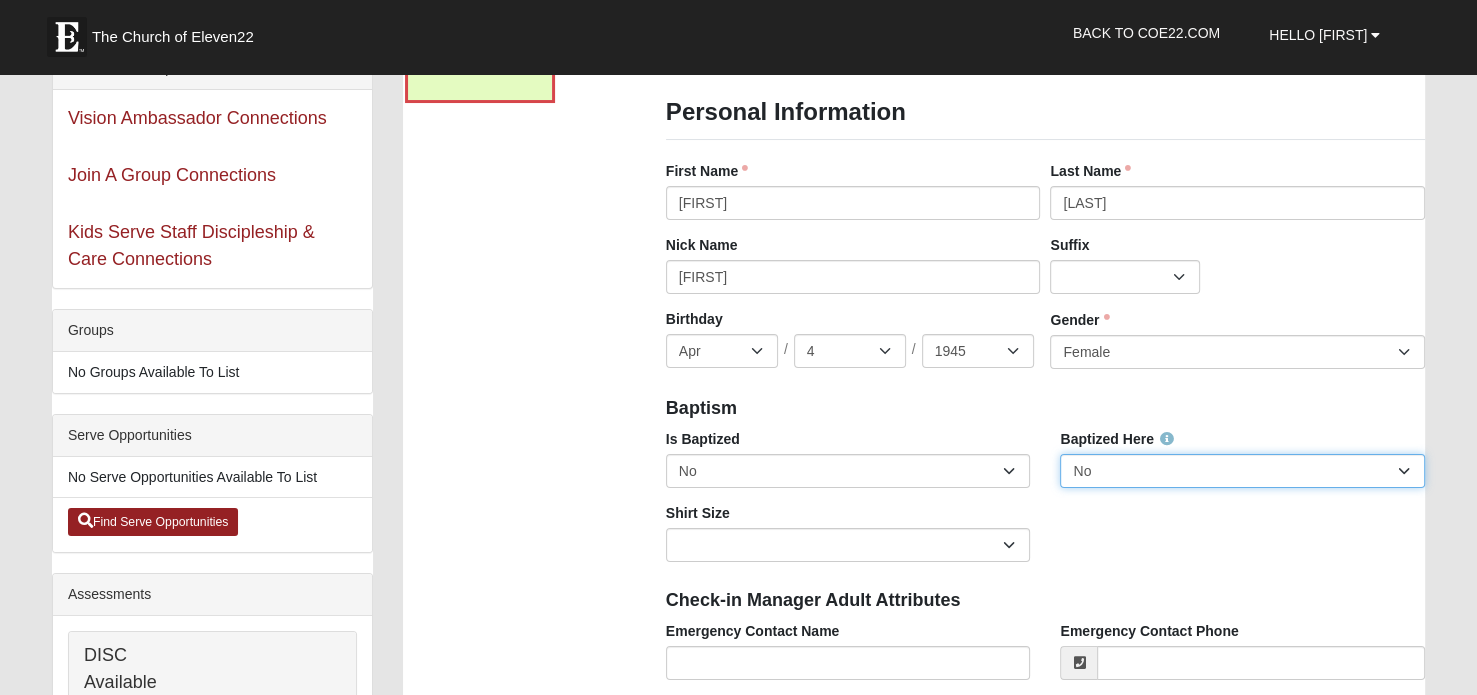 click on "No
Yes" at bounding box center (1242, 471) 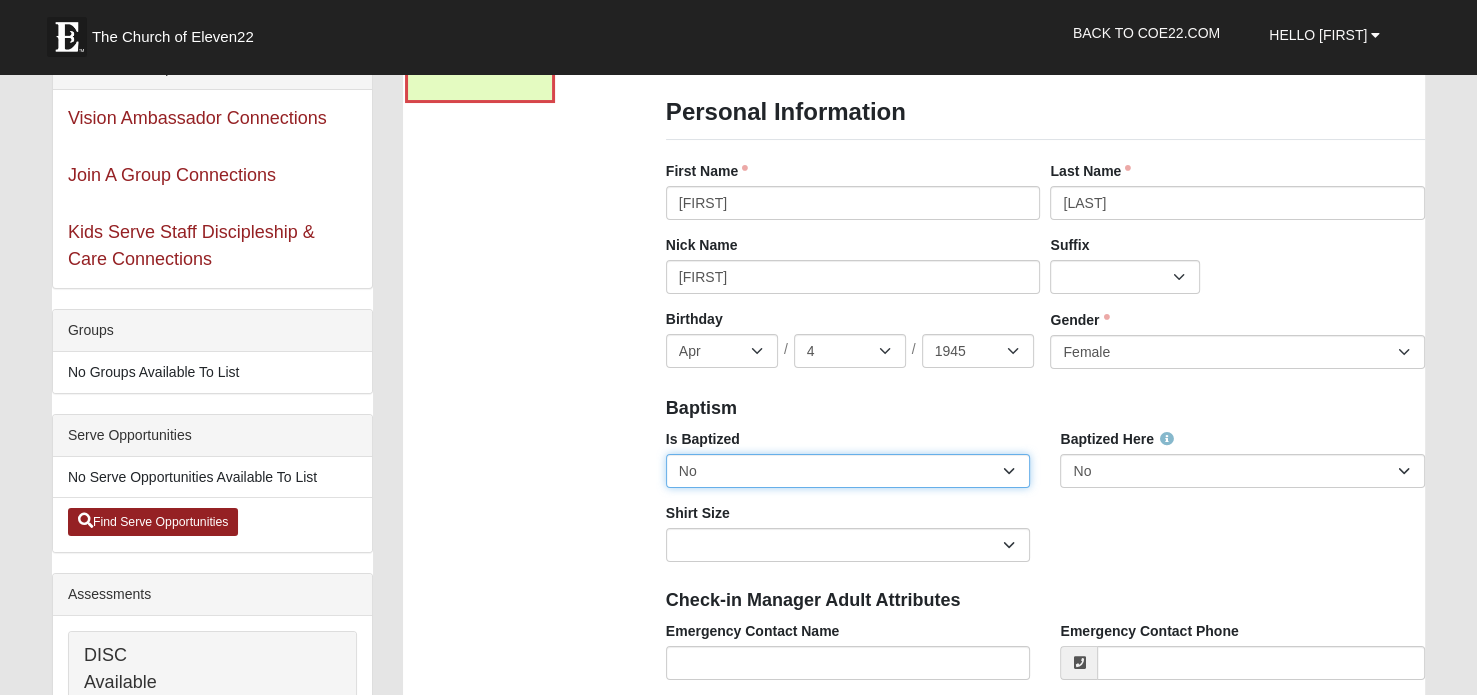 click on "No
Yes" at bounding box center [848, 471] 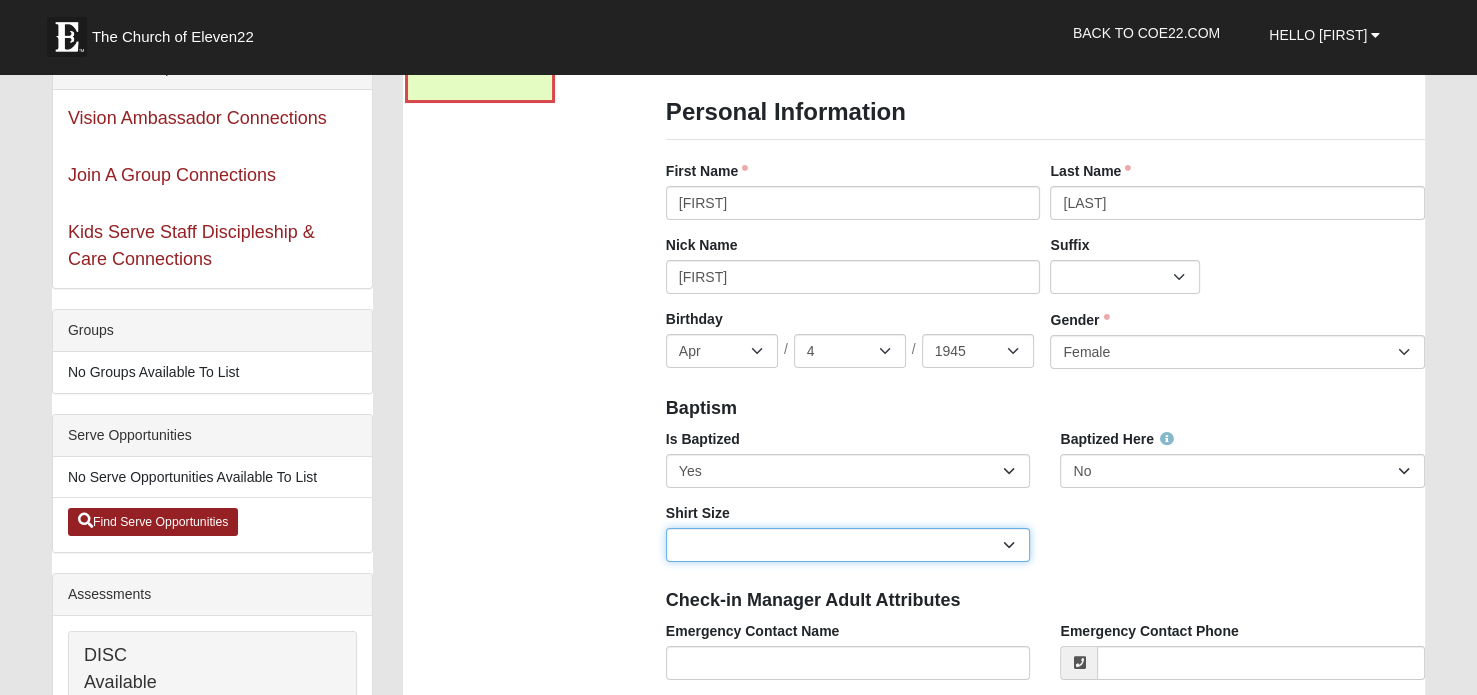 click on "Adult Small
Adult Medium
Adult Large
Adult XL
Adult XXL
Adult 3XL
Adult 4XL
Youth Small
Youth Medium
Youth Large" at bounding box center (848, 545) 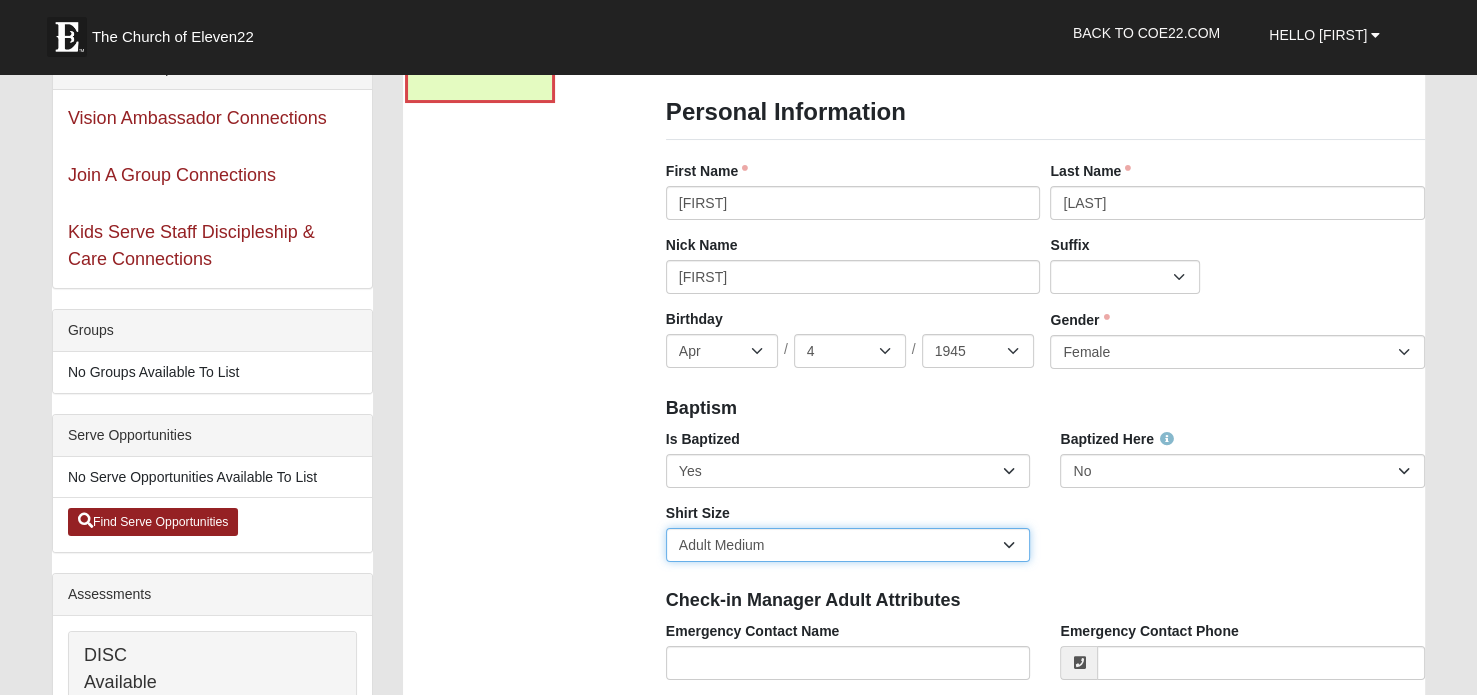 click on "Adult Small
Adult Medium
Adult Large
Adult XL
Adult XXL
Adult 3XL
Adult 4XL
Youth Small
Youth Medium
Youth Large" at bounding box center (848, 545) 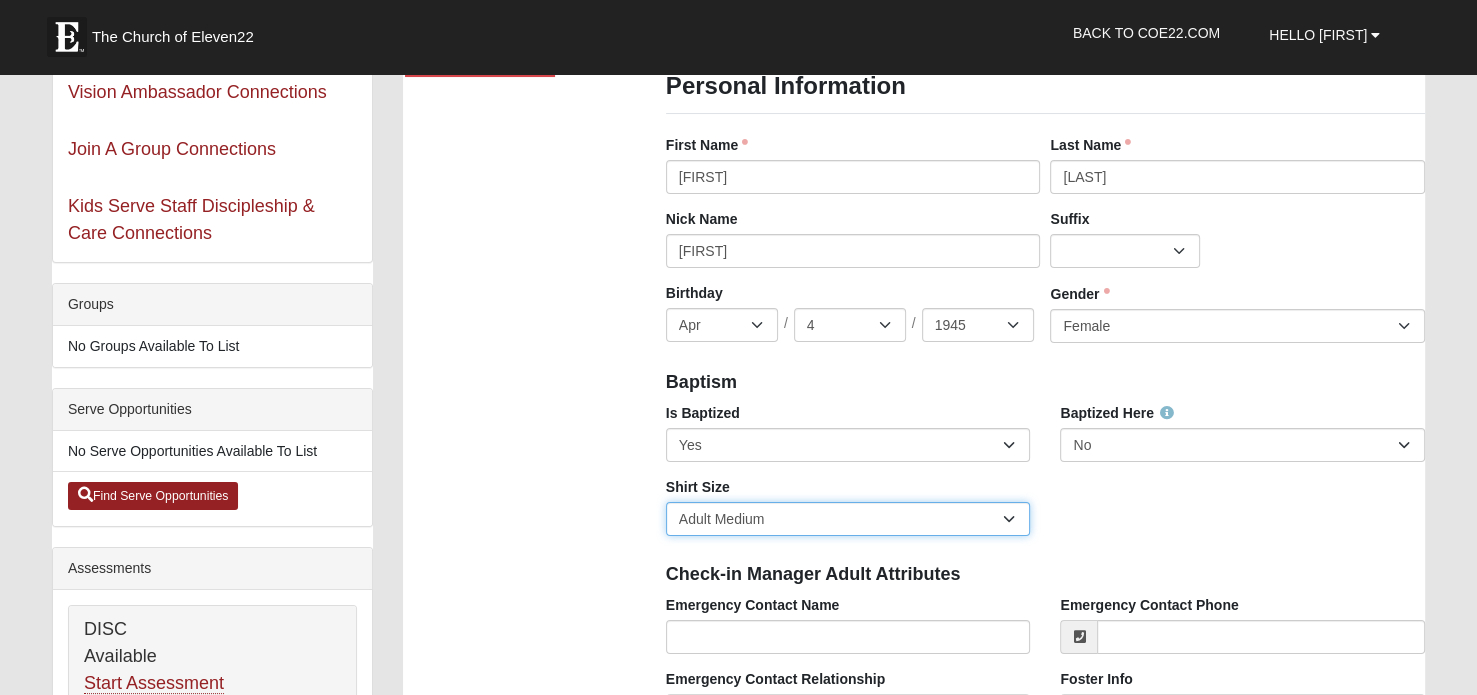 scroll, scrollTop: 280, scrollLeft: 0, axis: vertical 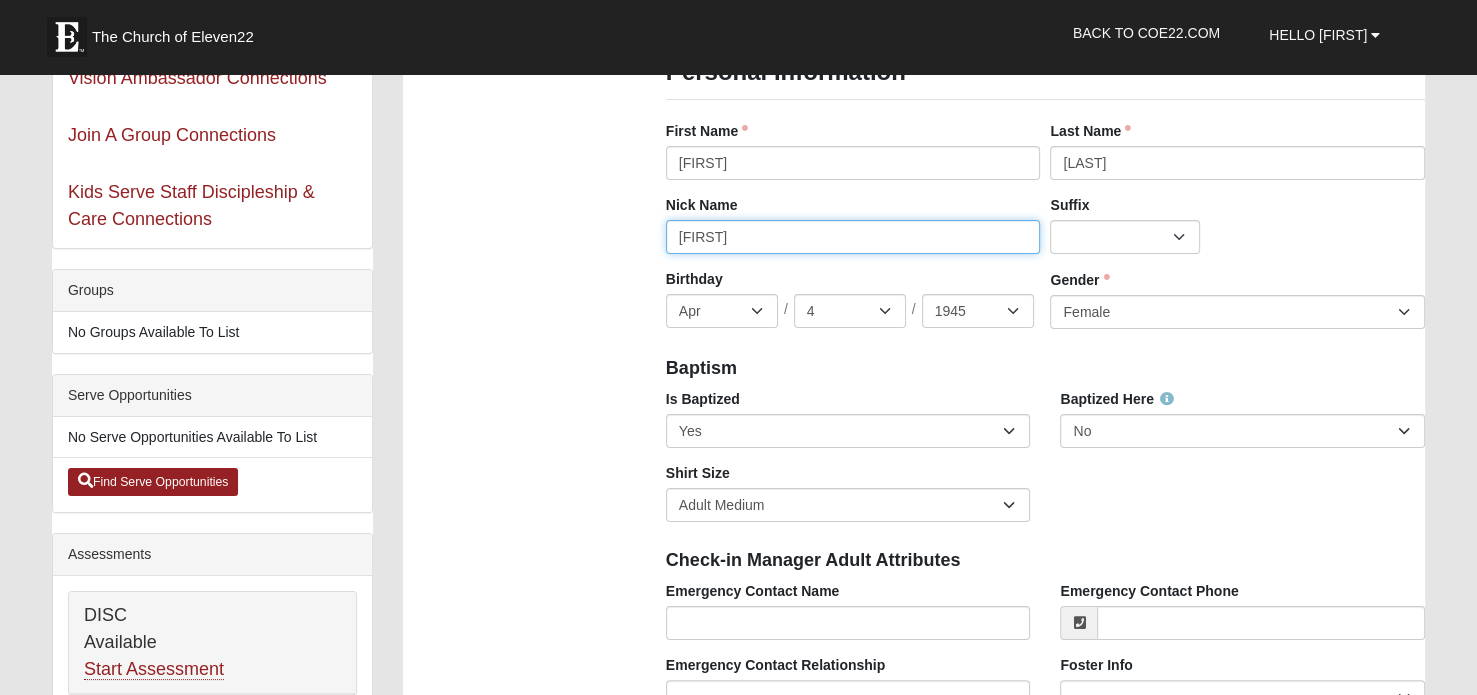click on "Patricia" at bounding box center (853, 237) 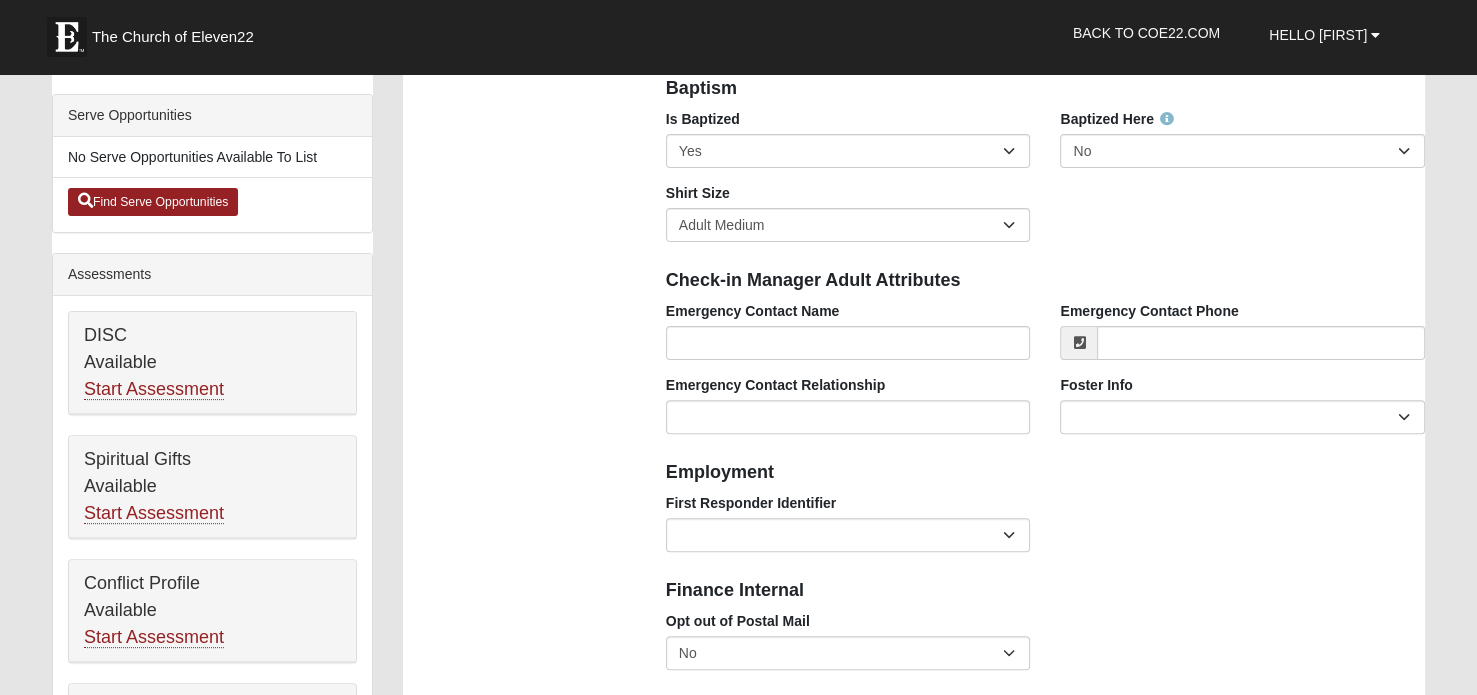 scroll, scrollTop: 640, scrollLeft: 0, axis: vertical 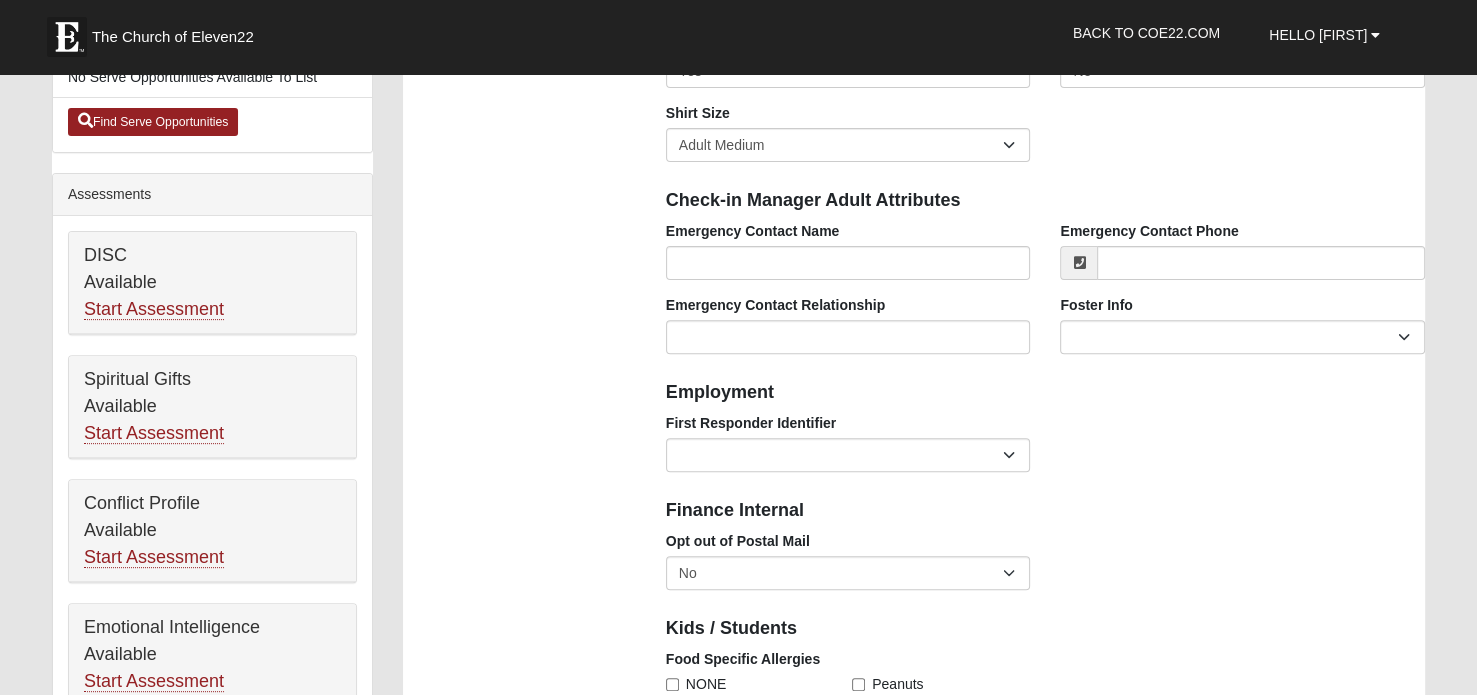 type on "Pat" 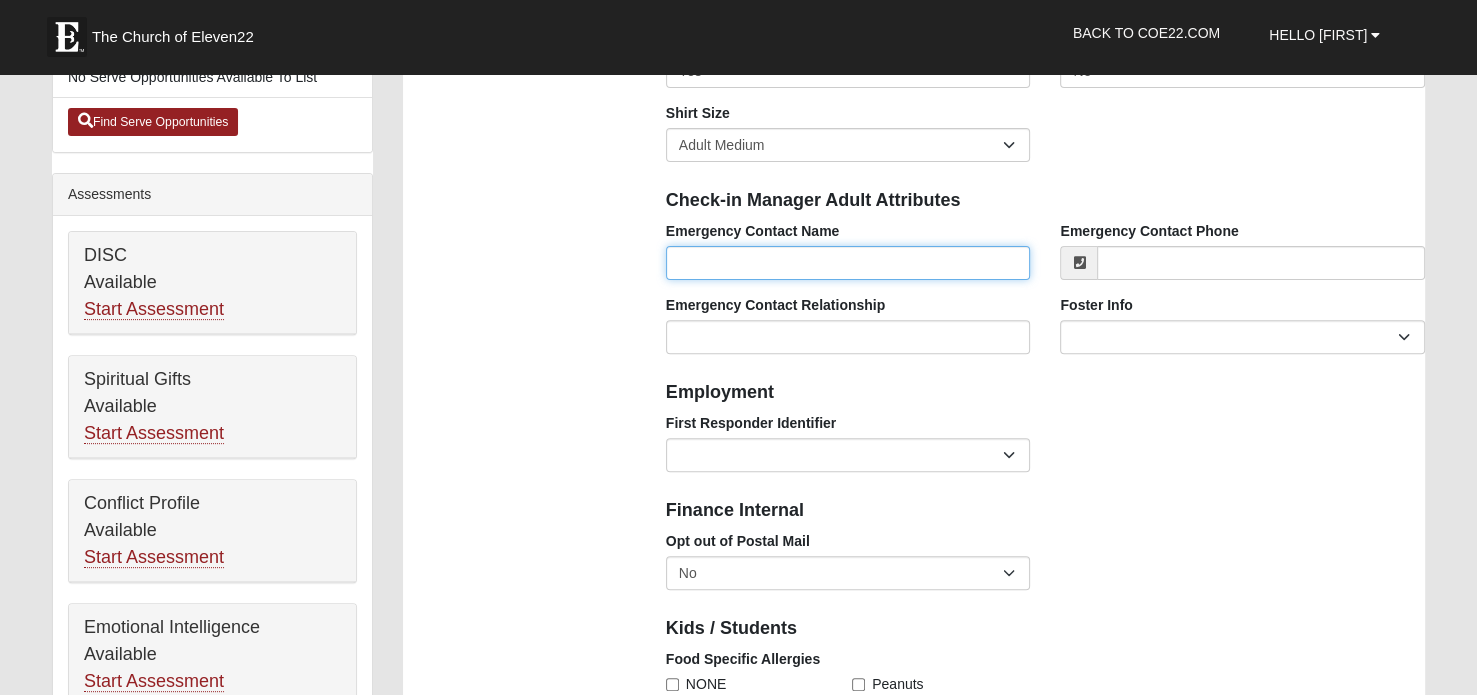 click on "Emergency Contact Name" at bounding box center (848, 263) 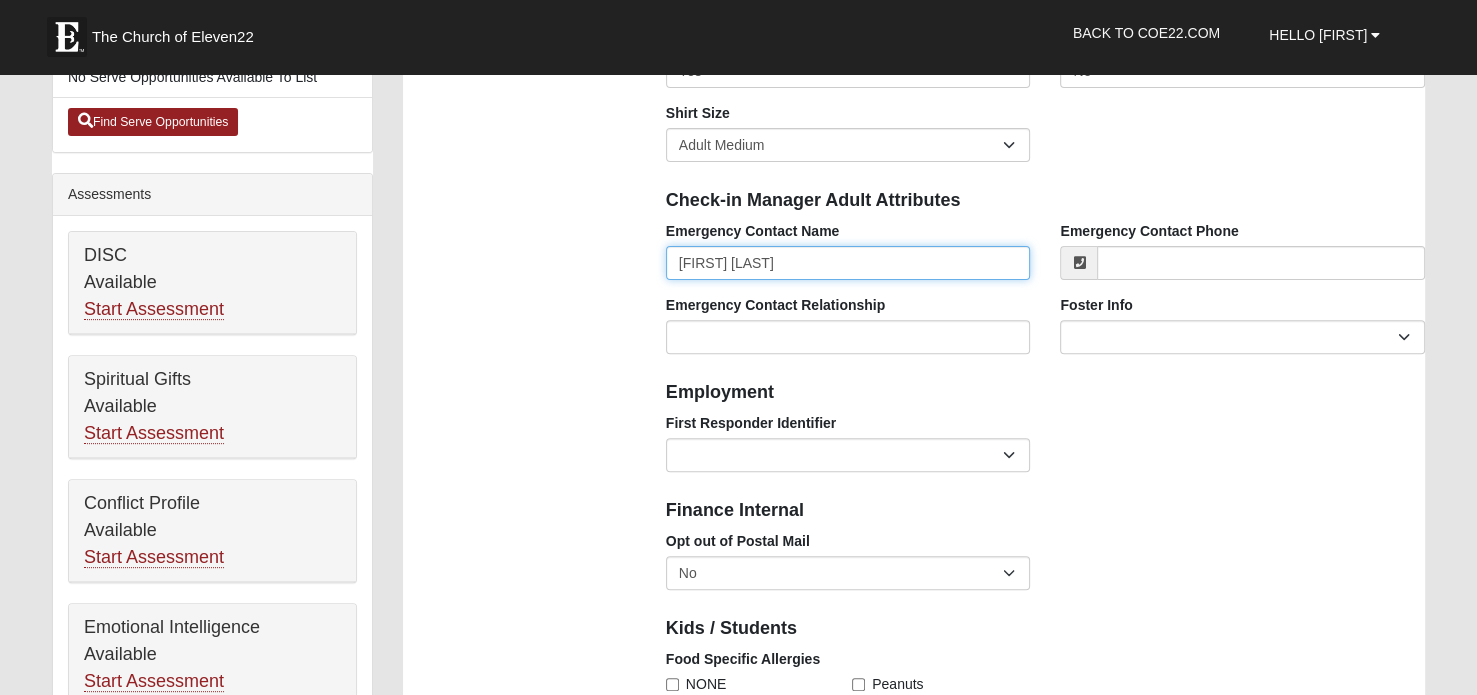 type on "[FIRST] [LAST]" 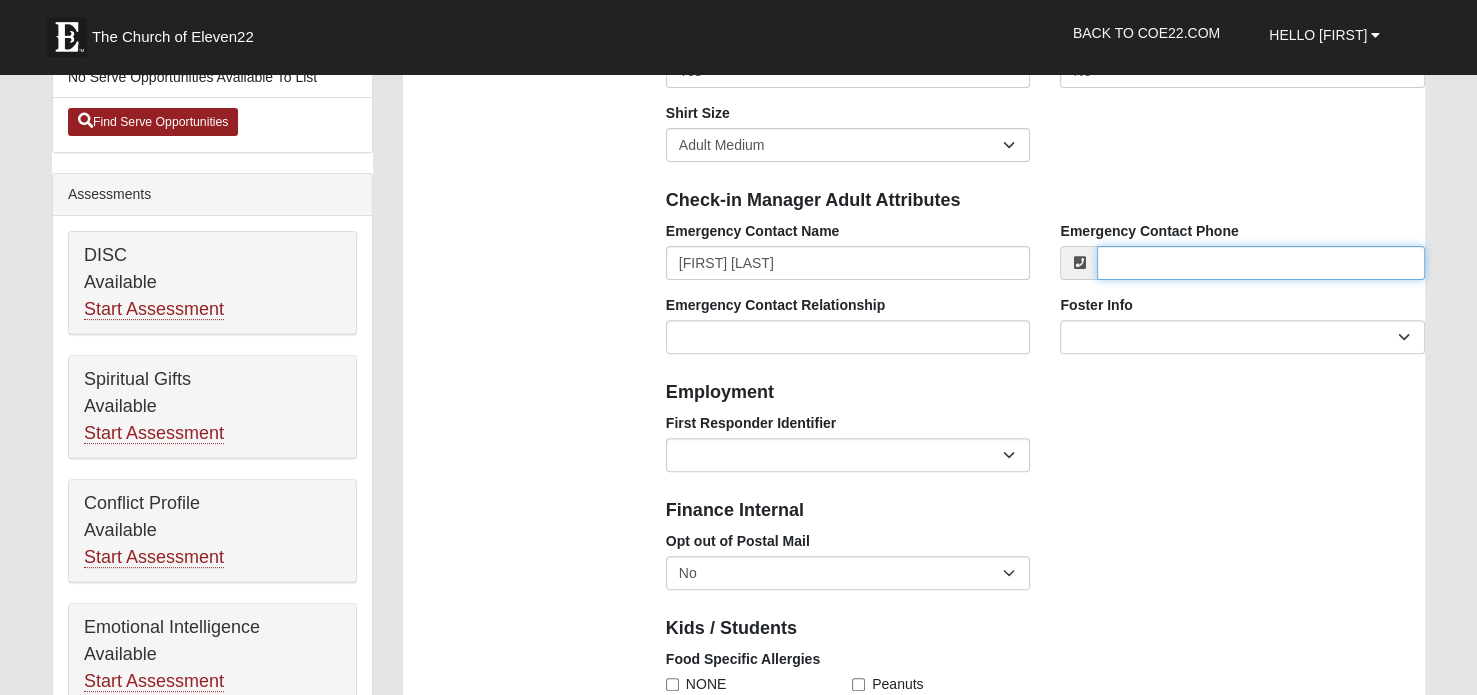 click on "Emergency Contact Phone" at bounding box center (1261, 263) 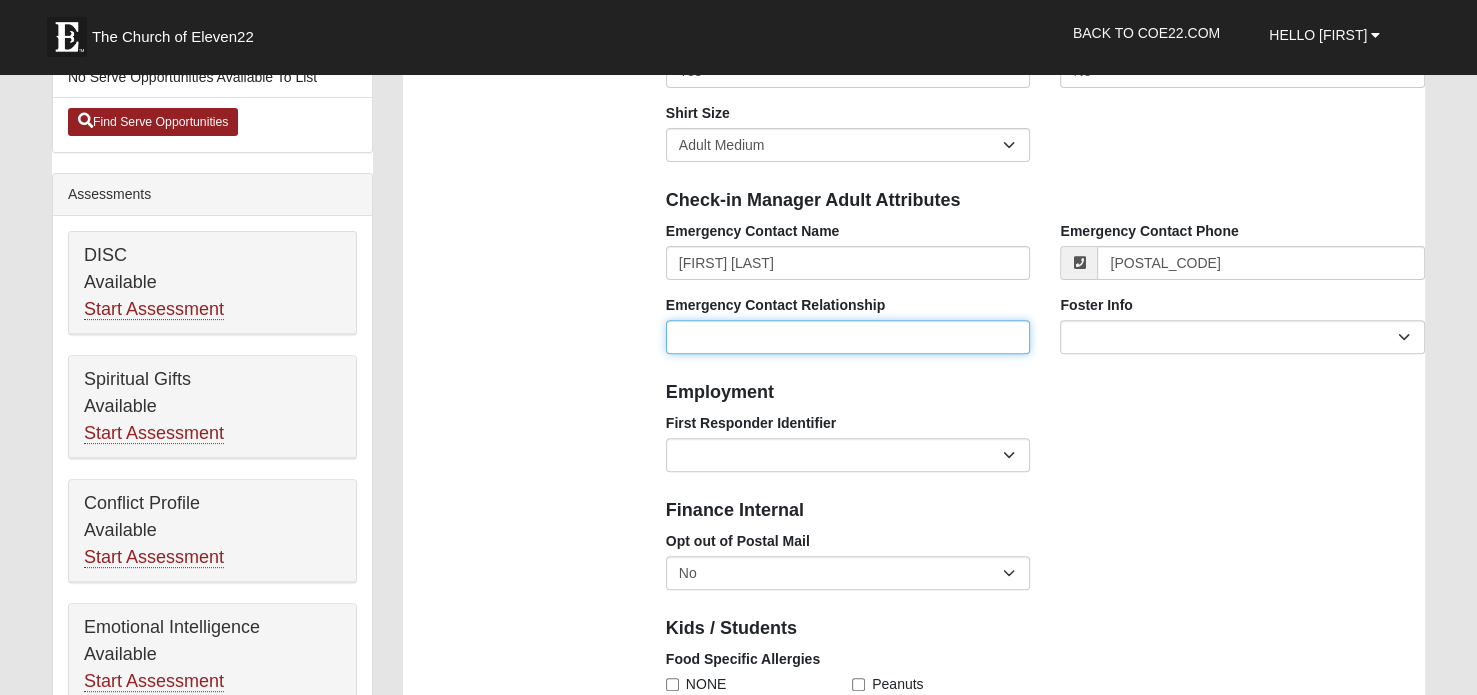 type on "[PHONE]" 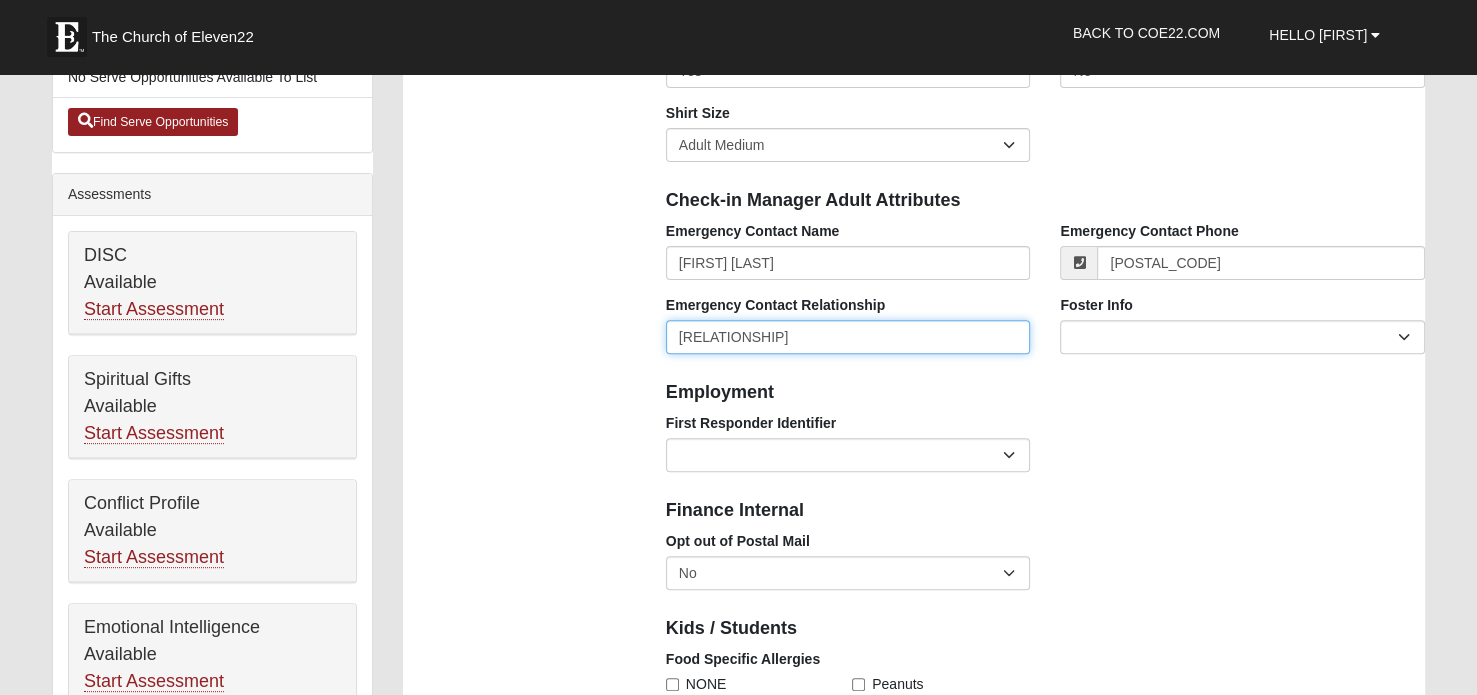 type on "daughter" 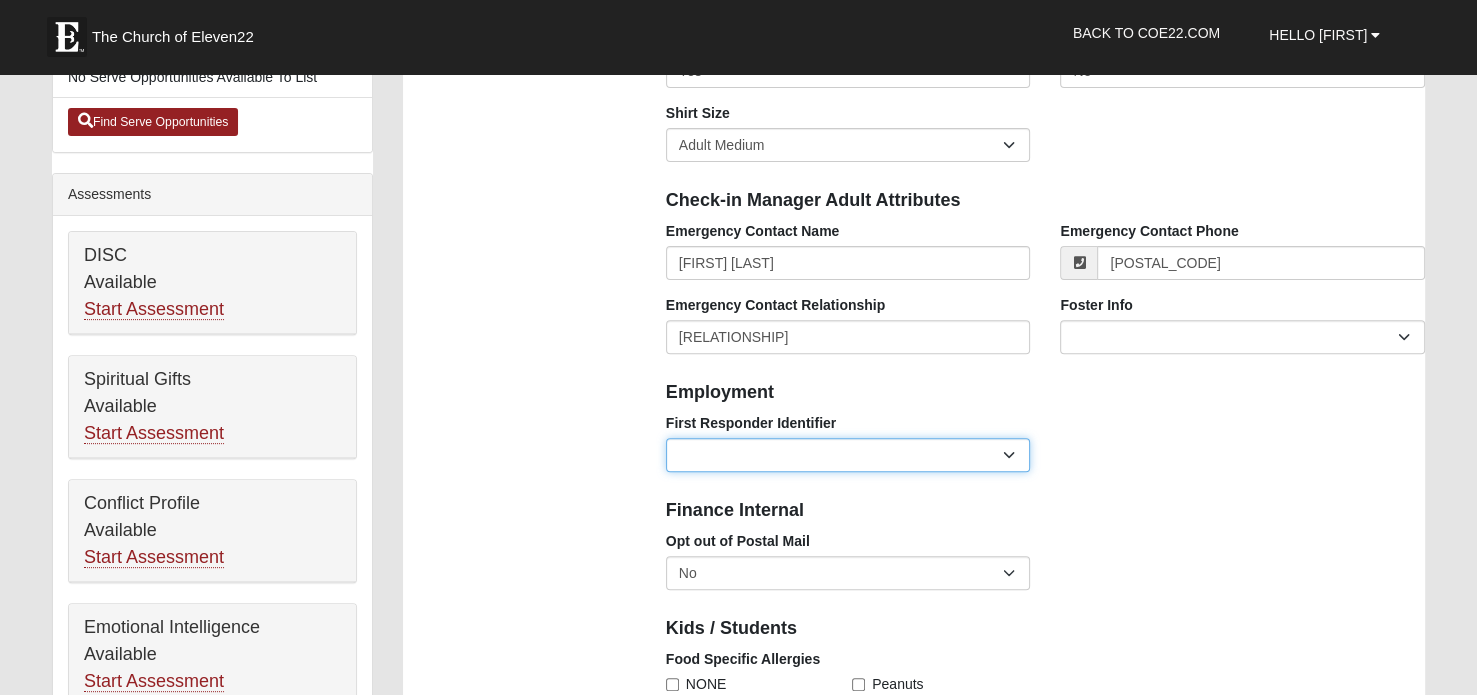 click on "EMT  |  Paramedic  |  Medical
Firefighter  |  Fire Department
Police Officer  |  Sheriff  |  Sheriff's Deputy  |  State Trooper  |  Correctional Officer
Military" at bounding box center (848, 455) 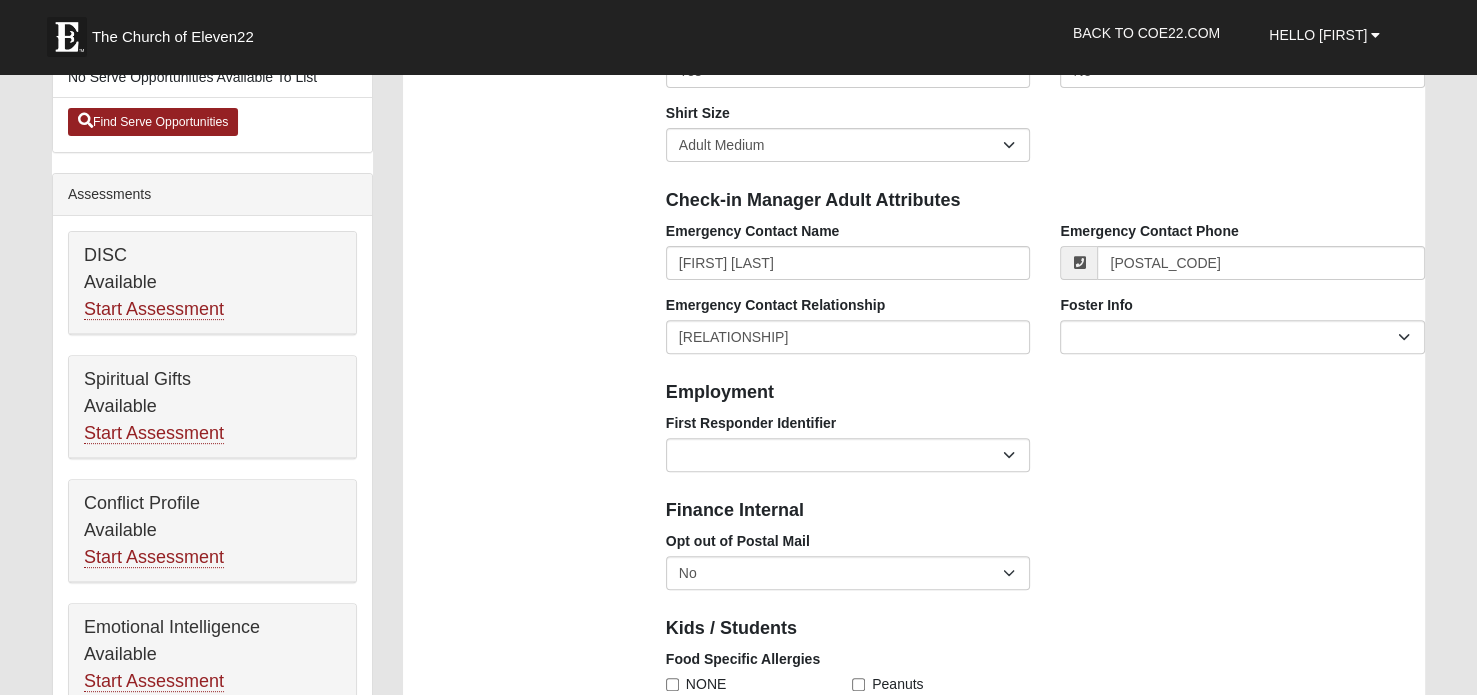 click on "Finance Internal" at bounding box center [1045, 509] 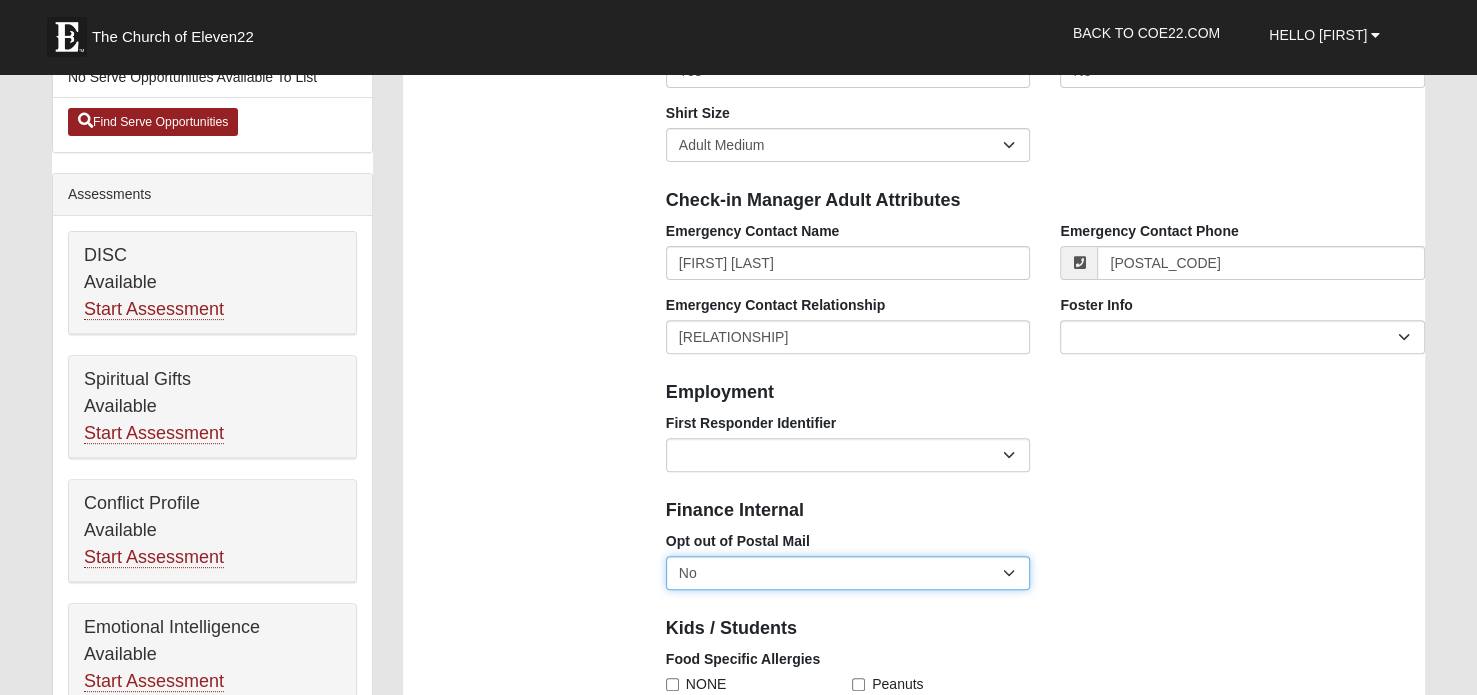 click on "No
Yes" at bounding box center (848, 573) 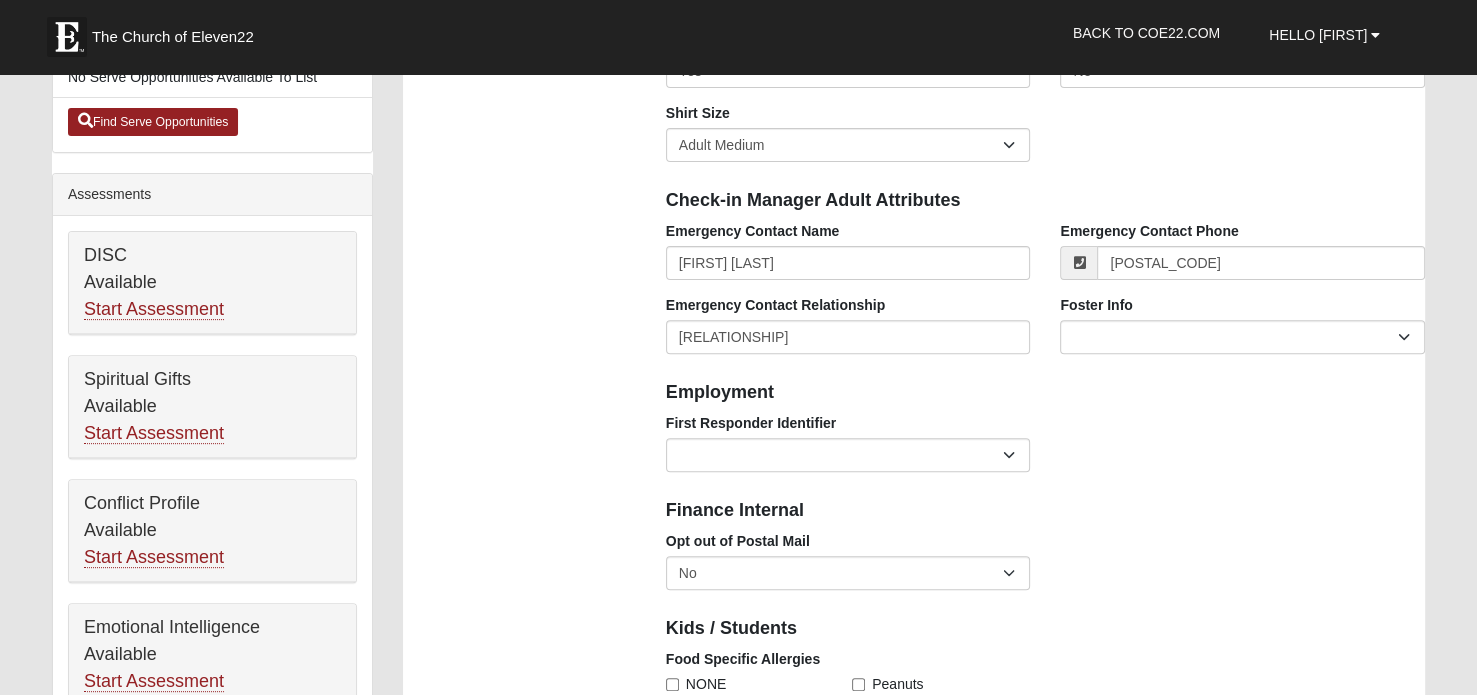 click on "Opt out of Postal Mail
No
Yes" at bounding box center (1045, 568) 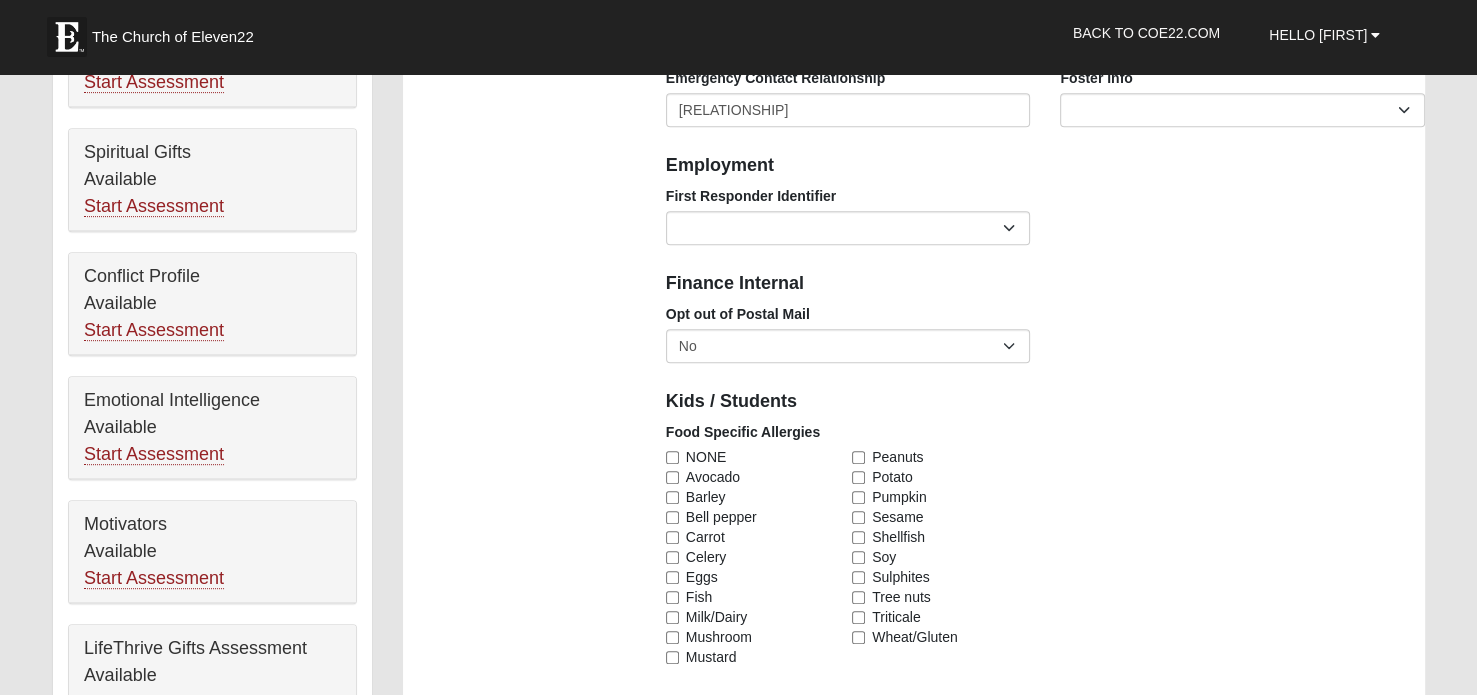 scroll, scrollTop: 1000, scrollLeft: 0, axis: vertical 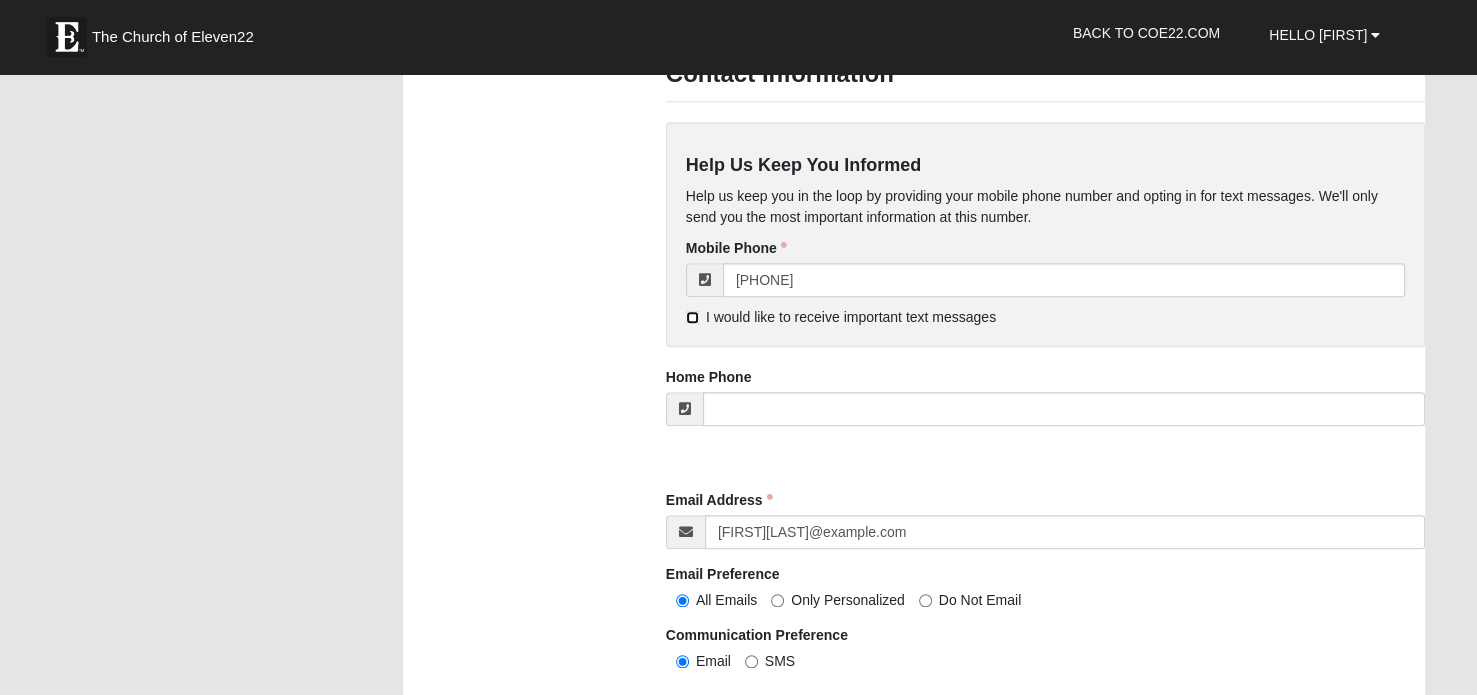 click on "I would like to receive important text messages" at bounding box center [692, 317] 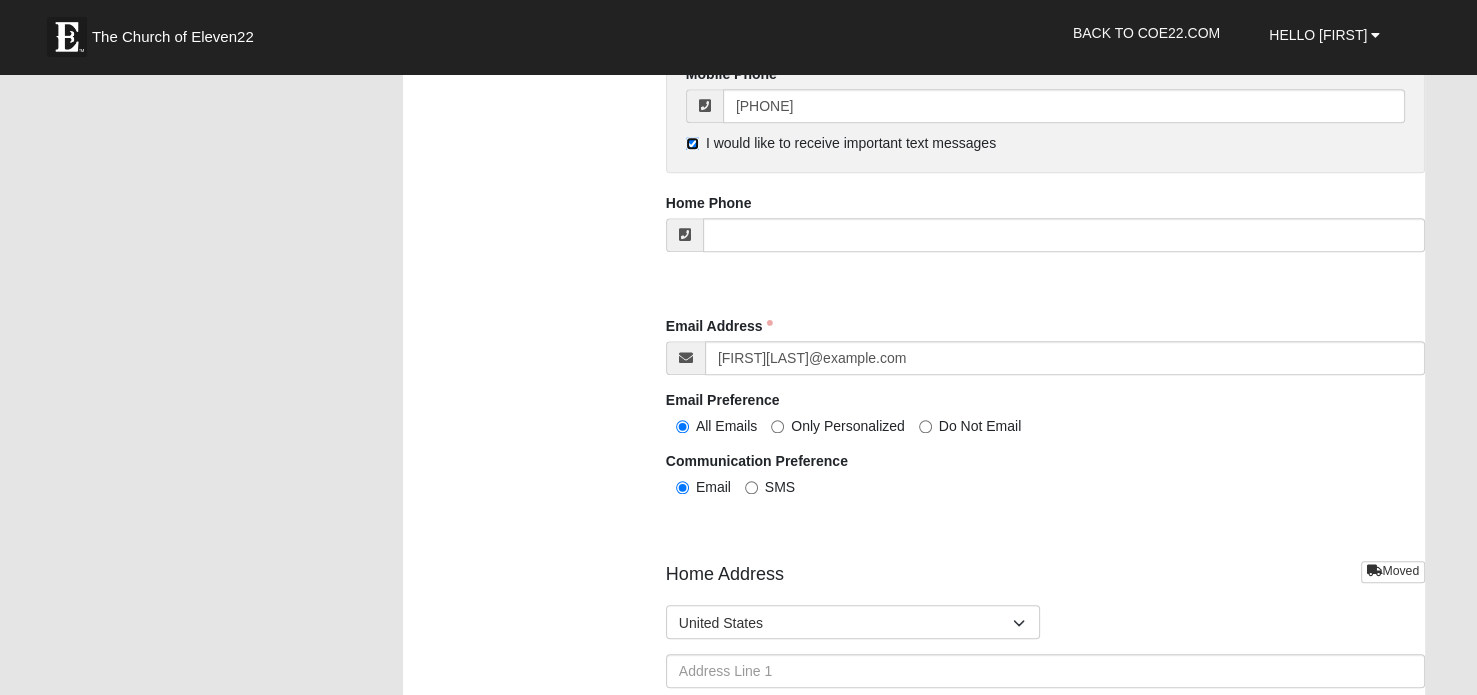 scroll, scrollTop: 2146, scrollLeft: 0, axis: vertical 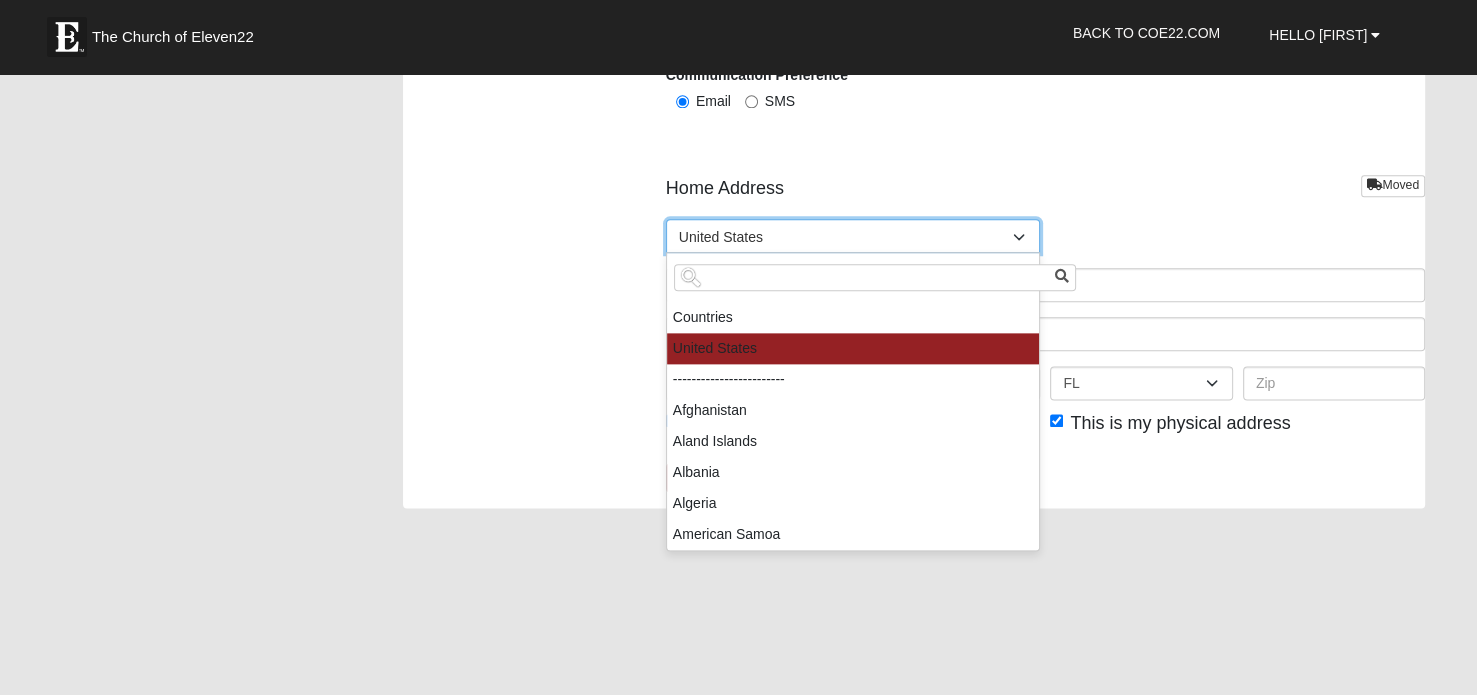 click on "United States" at bounding box center [846, 237] 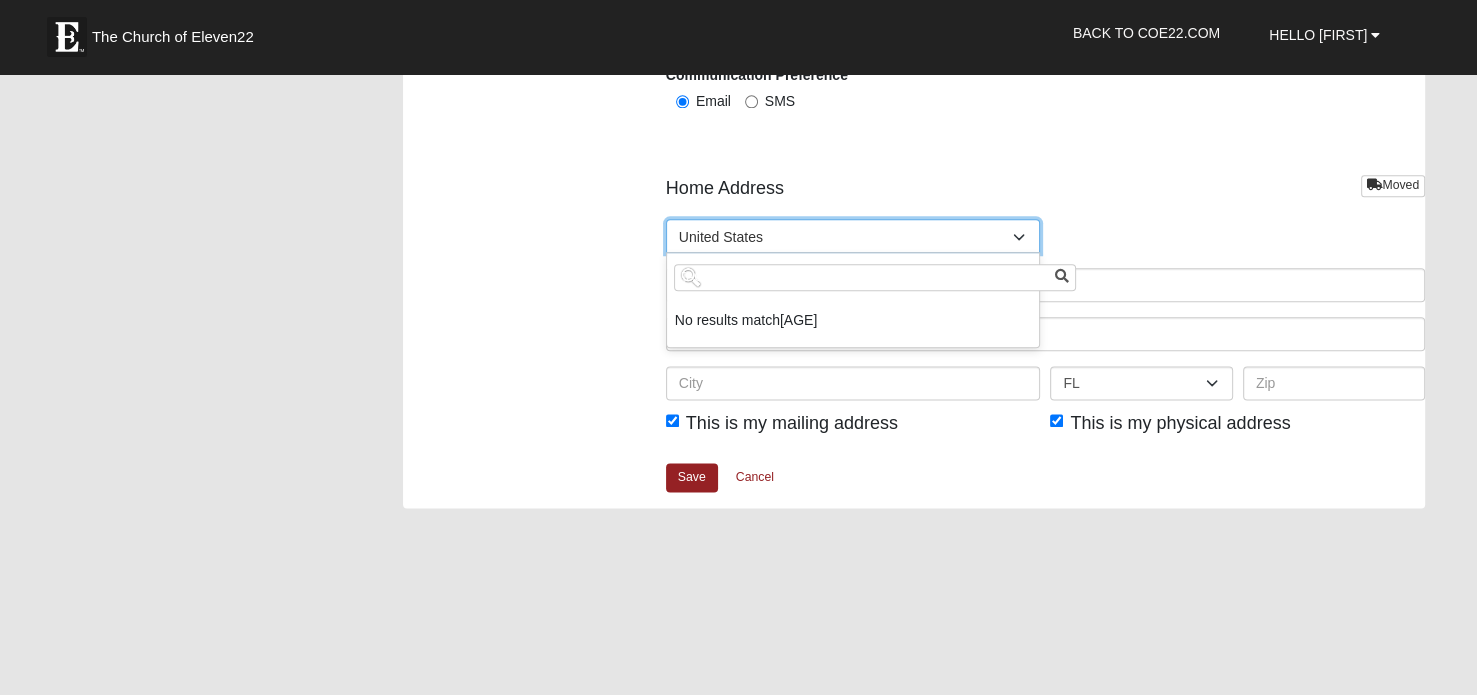 type on "36" 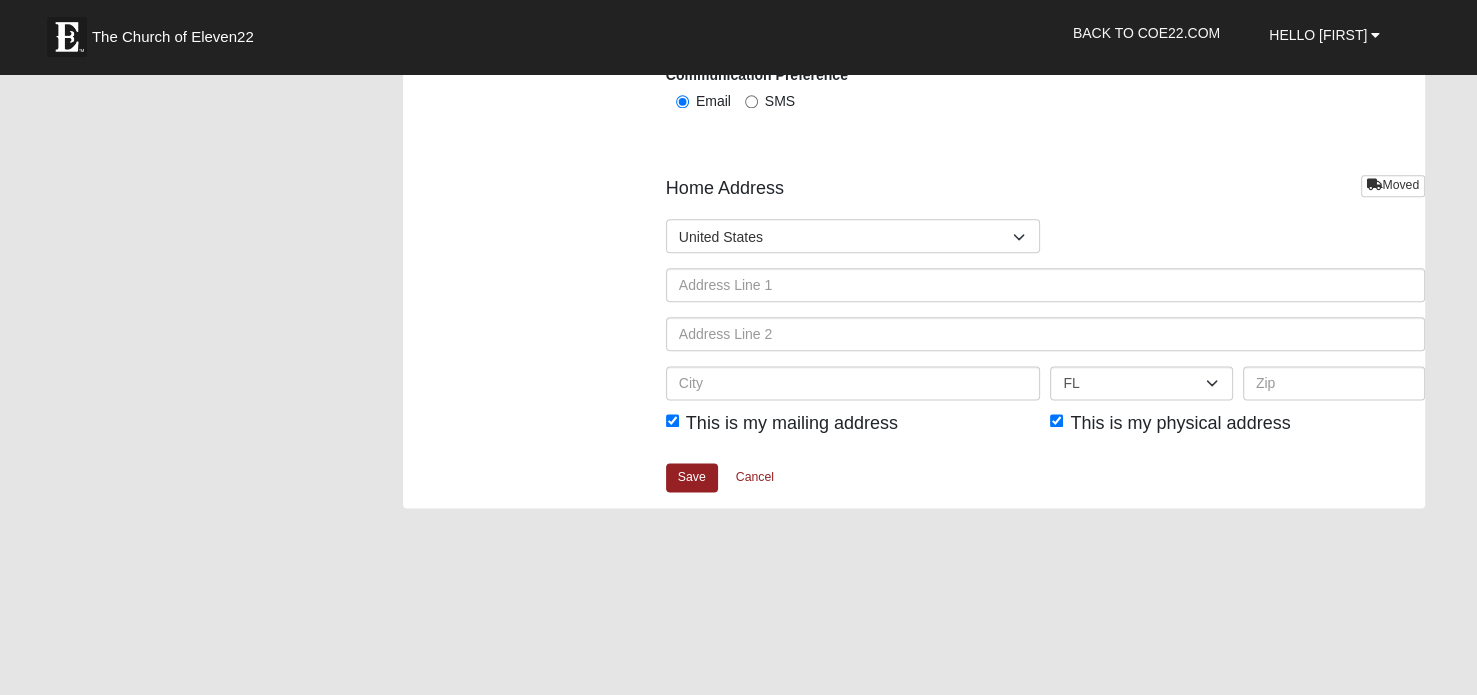 click on "Home Address
Moved" at bounding box center [1045, 193] 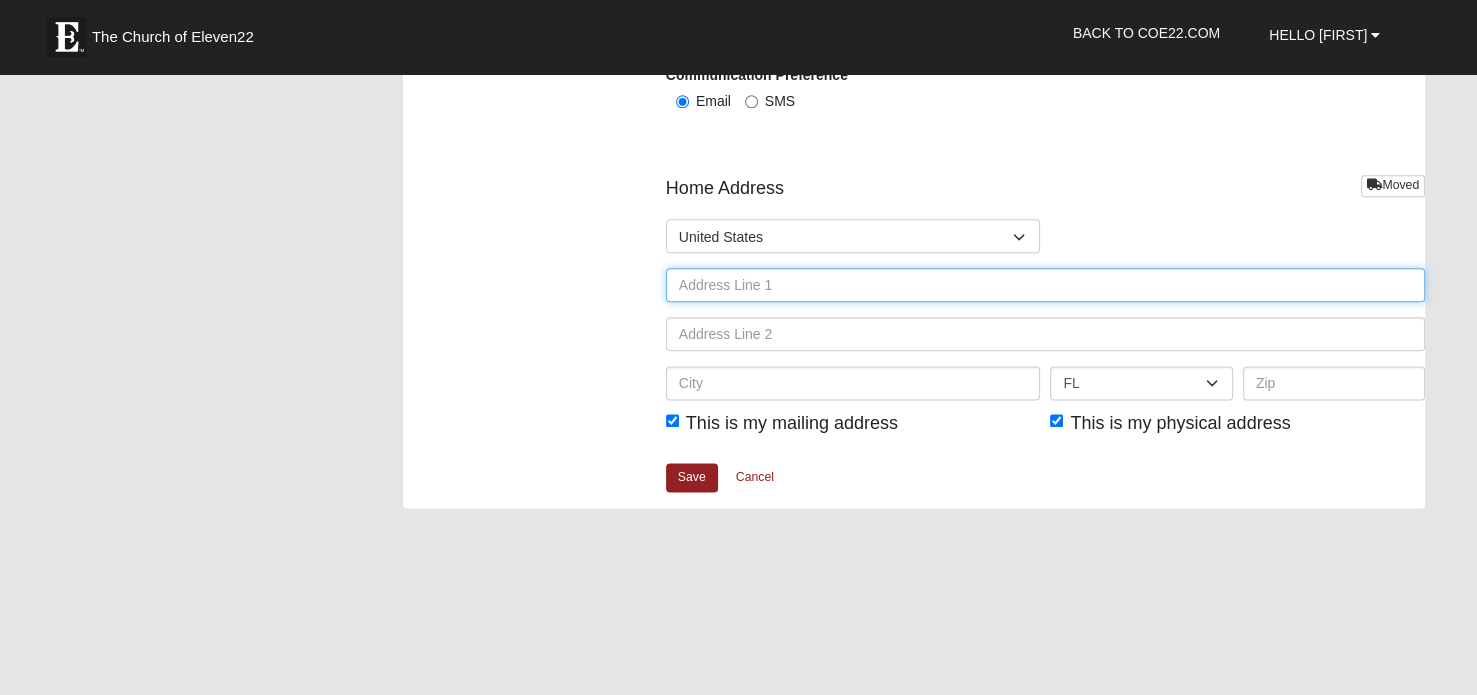 click at bounding box center [1045, 285] 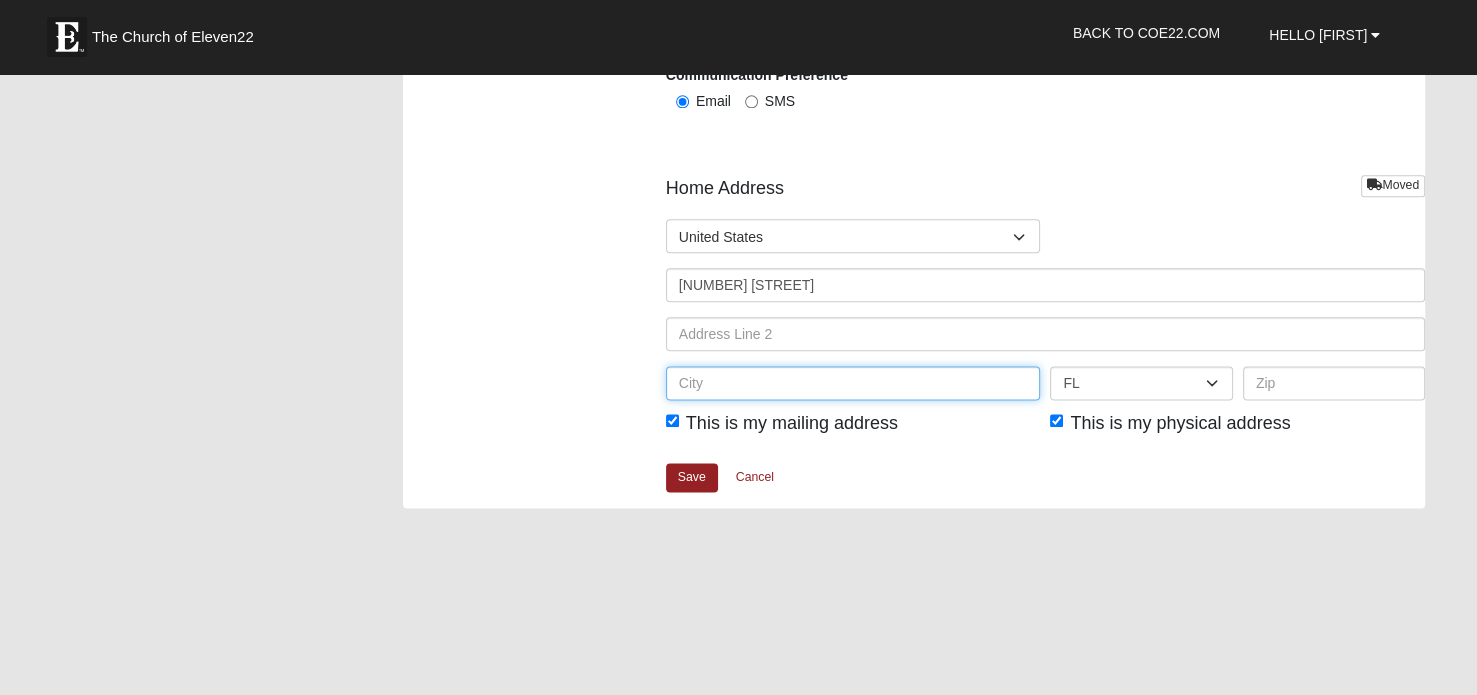 type on "Saint Johns" 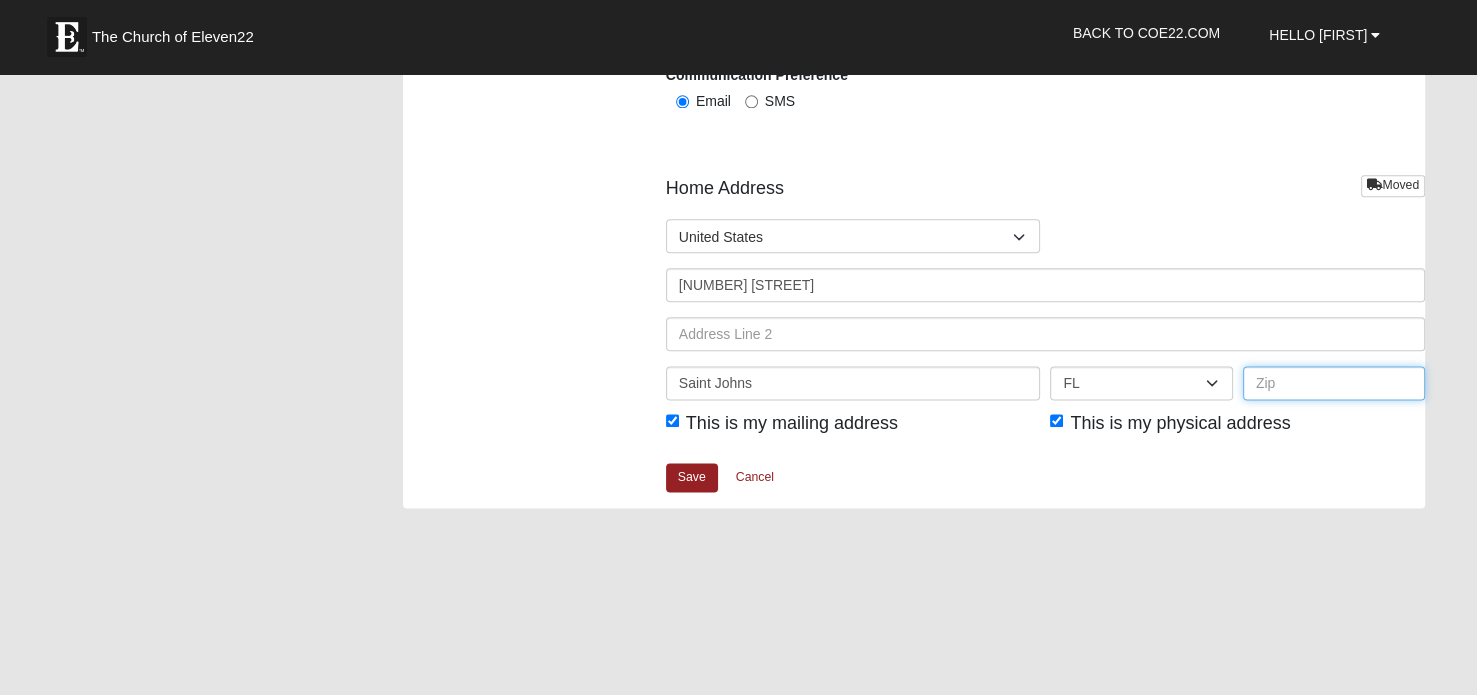 type on "32259" 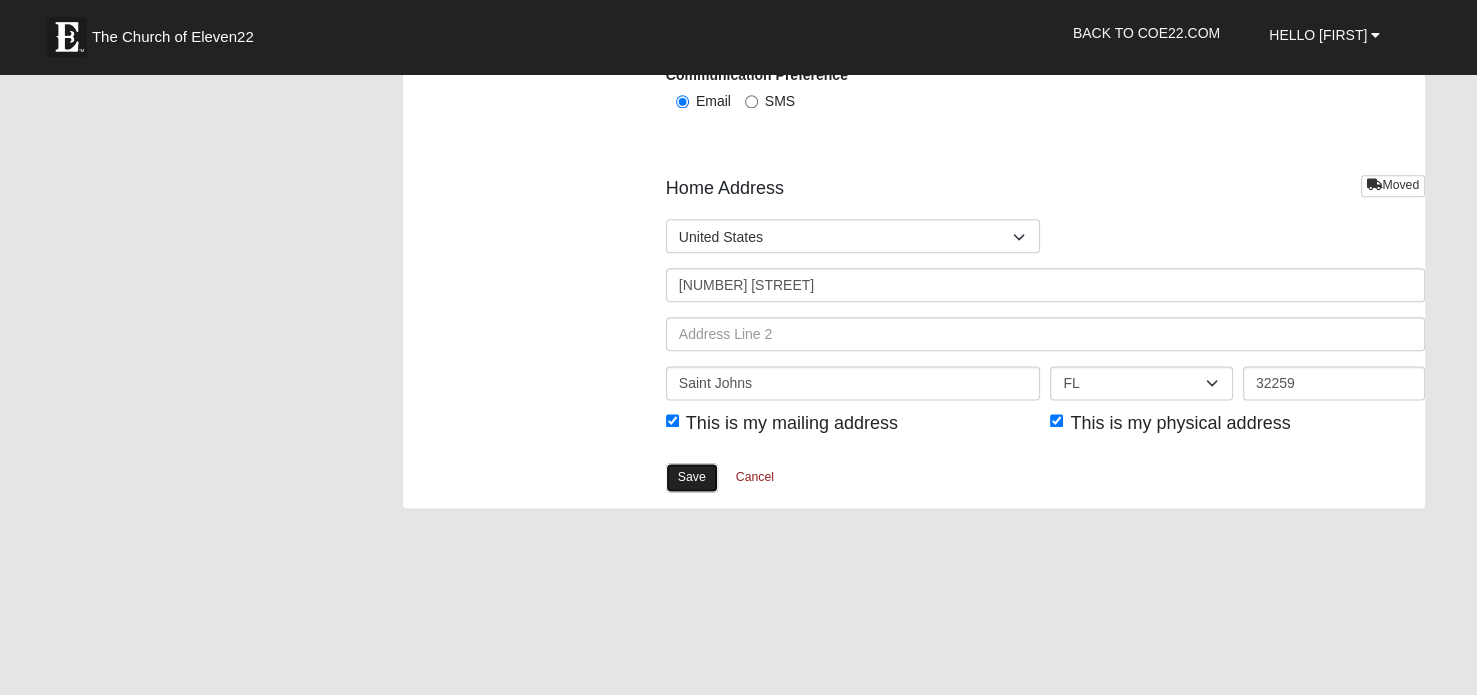 click on "Save" at bounding box center [692, 477] 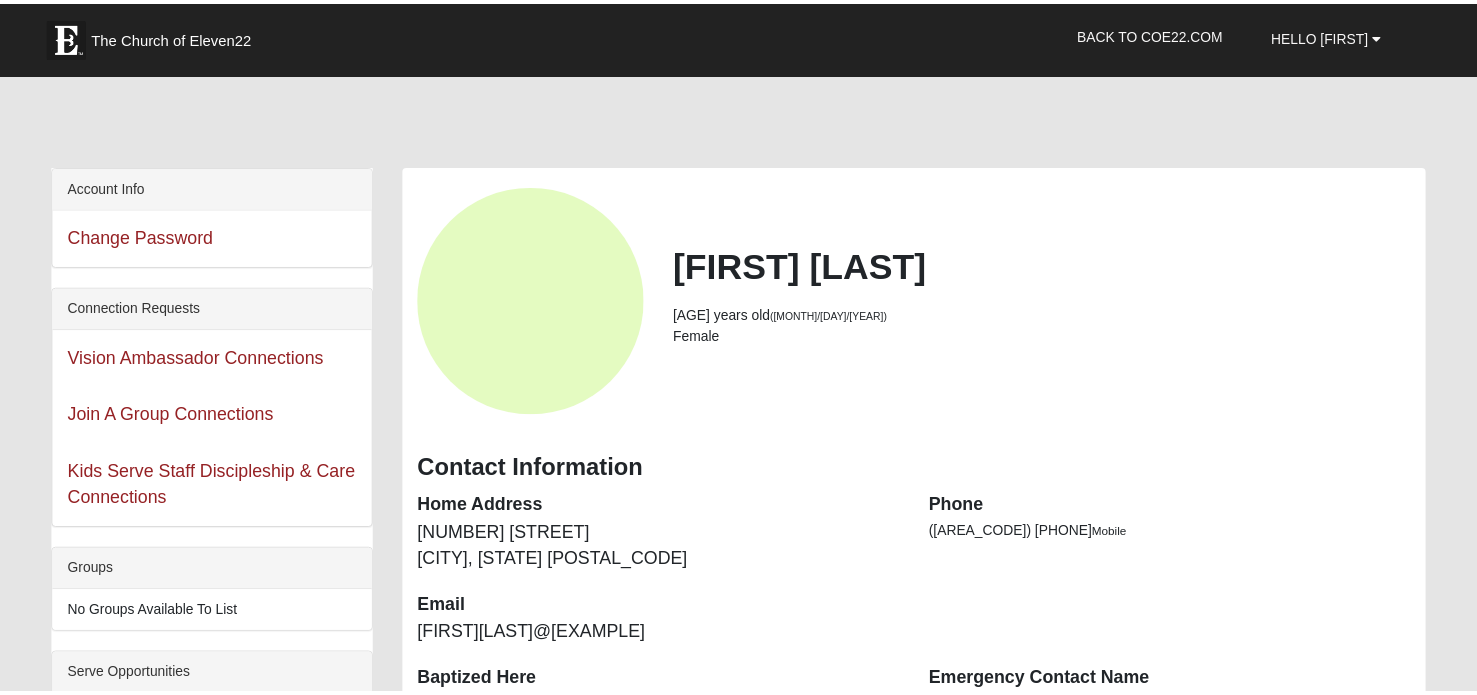 scroll, scrollTop: 0, scrollLeft: 0, axis: both 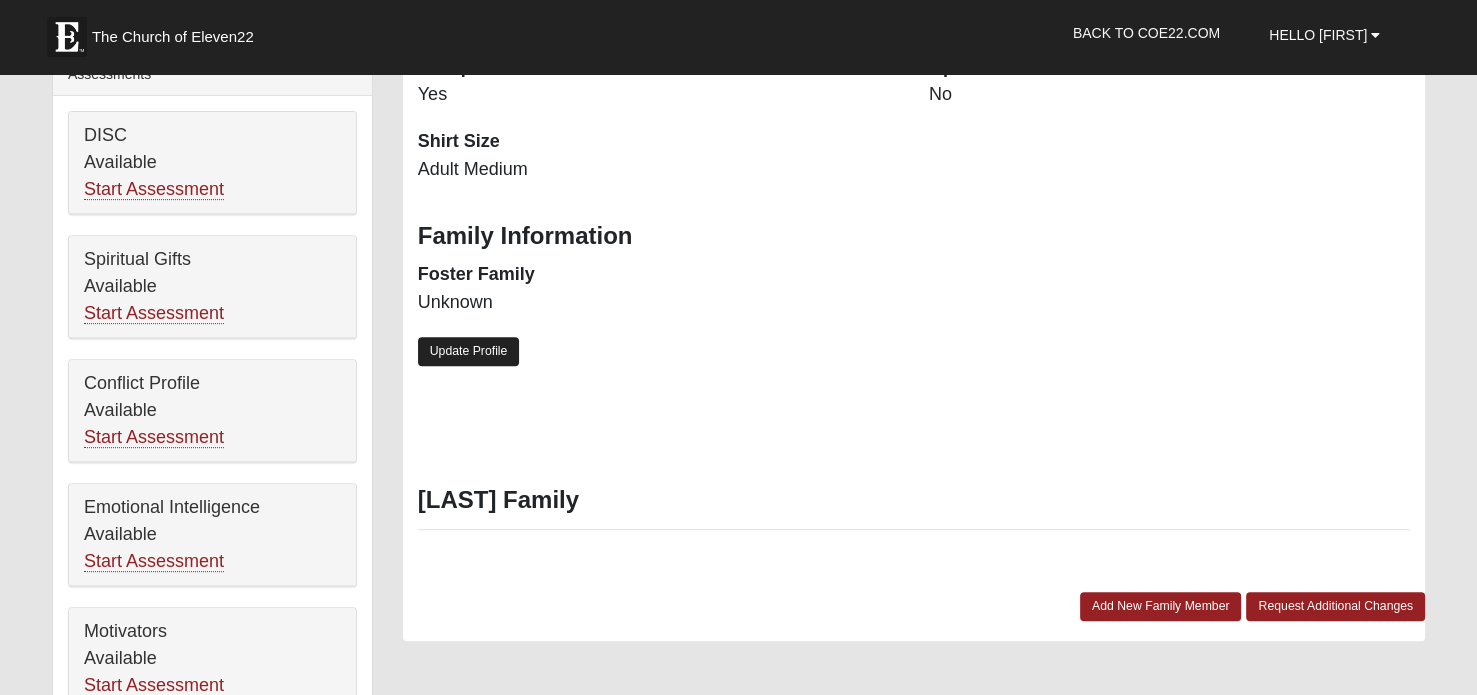 click on "Update Profile" at bounding box center (469, 351) 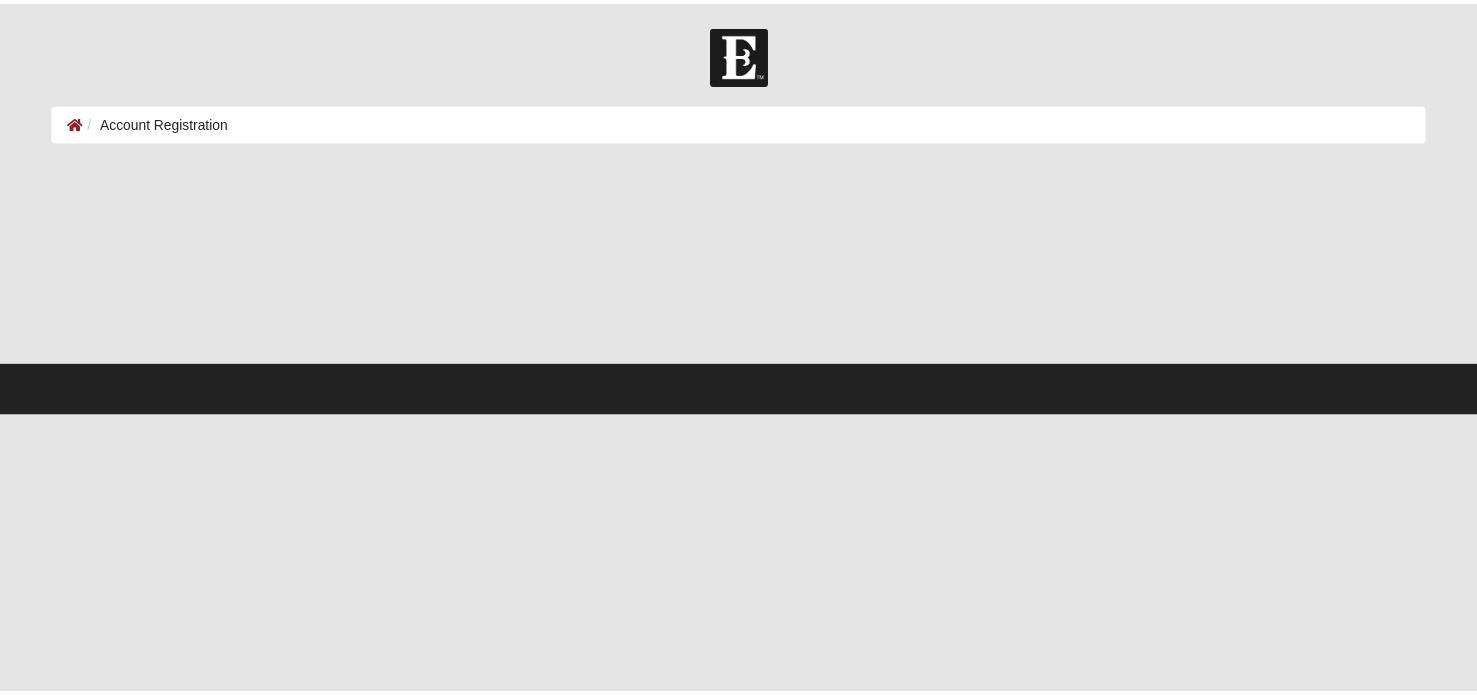 scroll, scrollTop: 0, scrollLeft: 0, axis: both 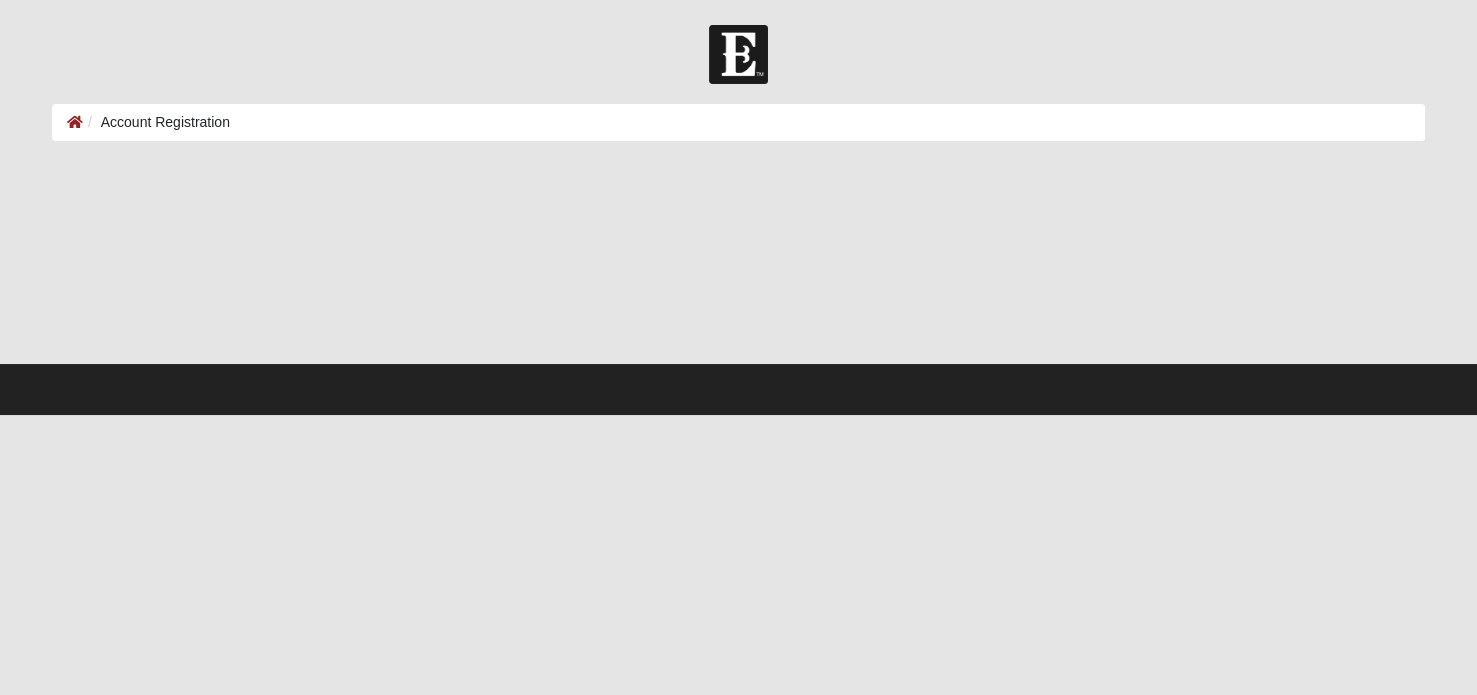 select on "4" 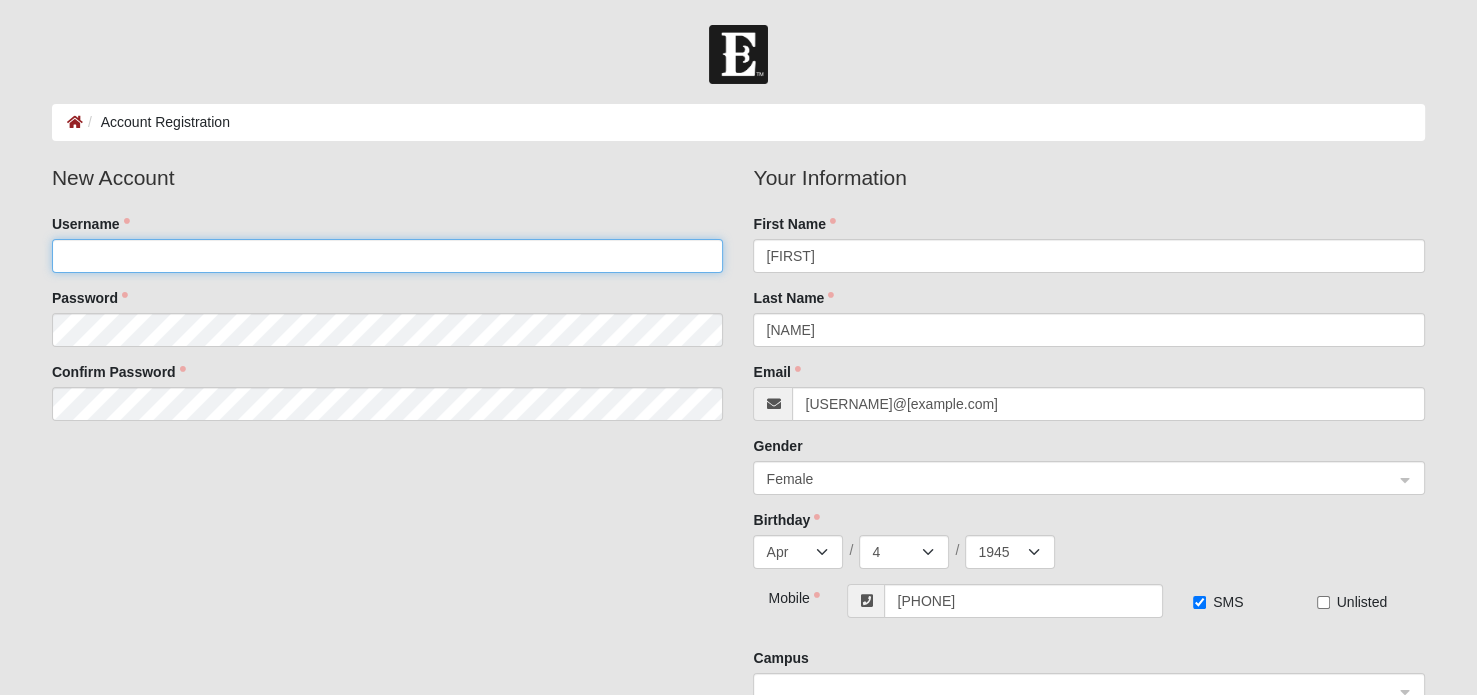 type on "[USERNAME]@[example.com]" 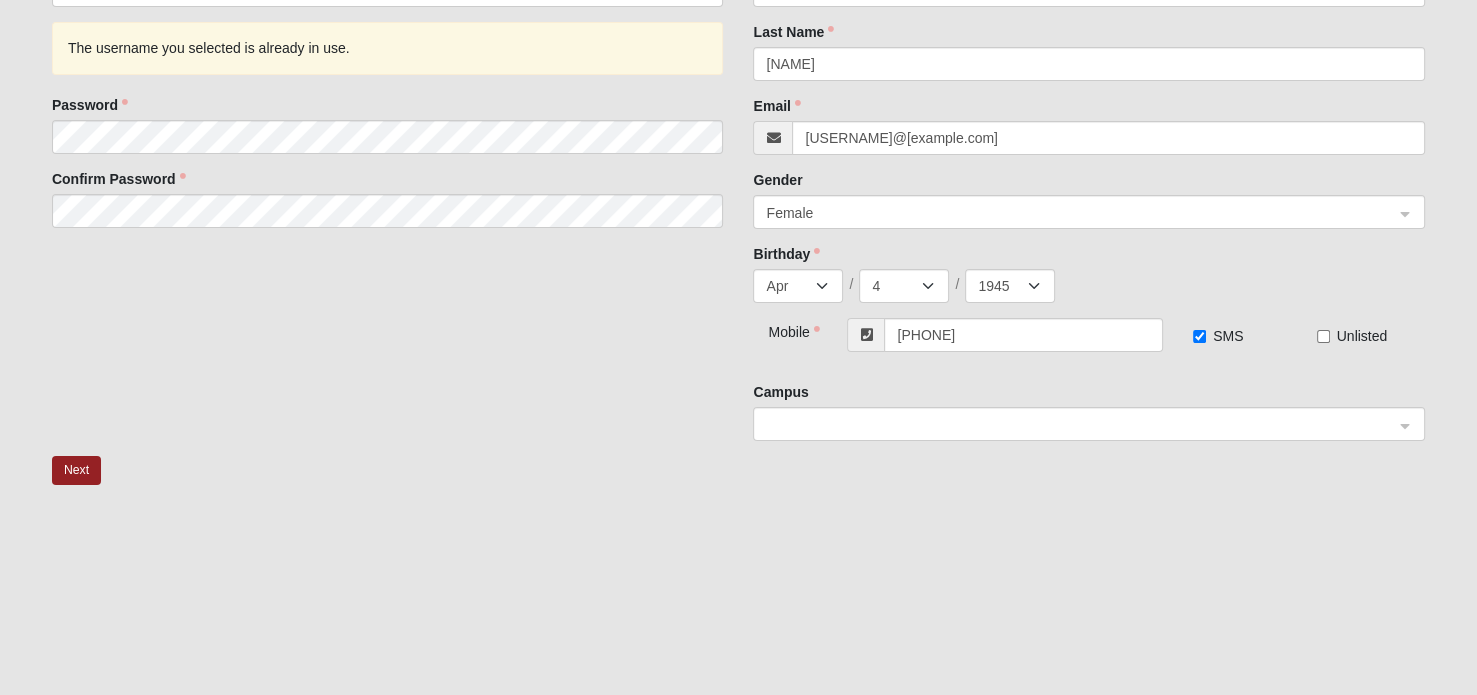 scroll, scrollTop: 336, scrollLeft: 0, axis: vertical 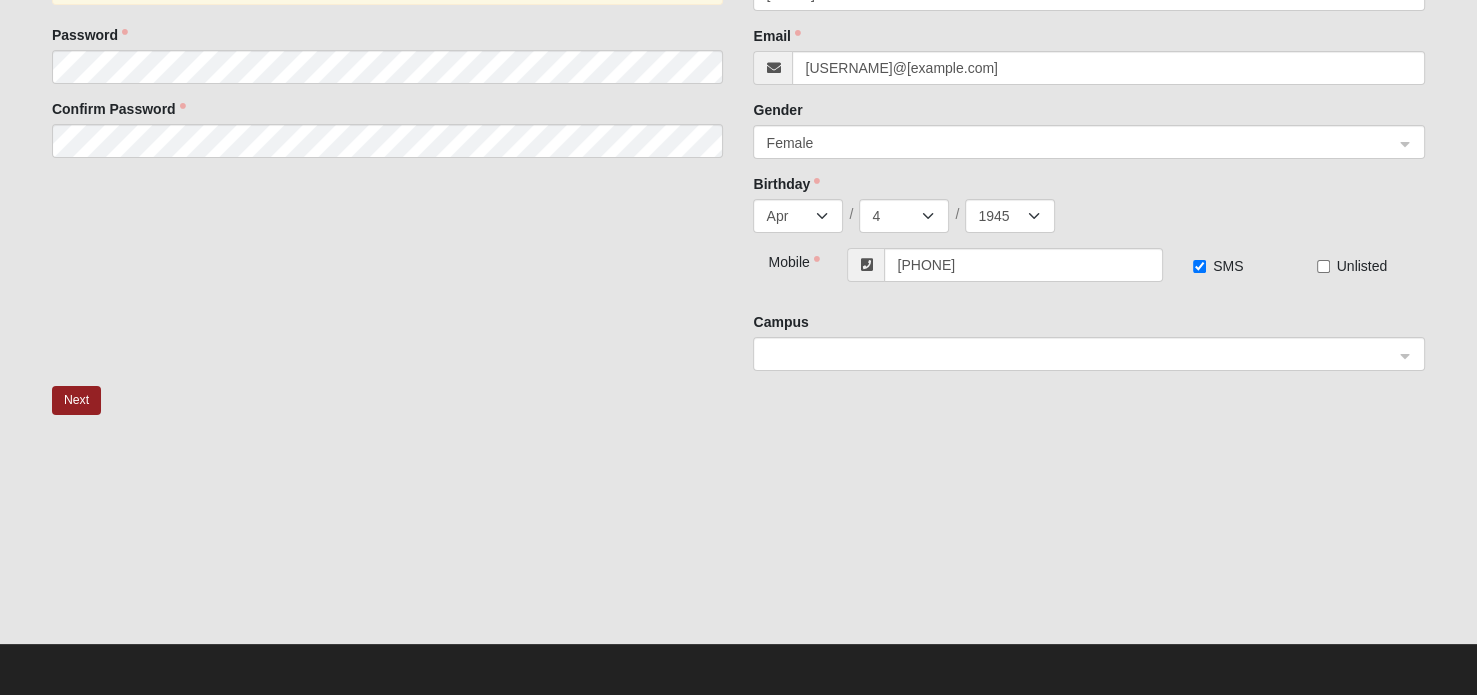 click 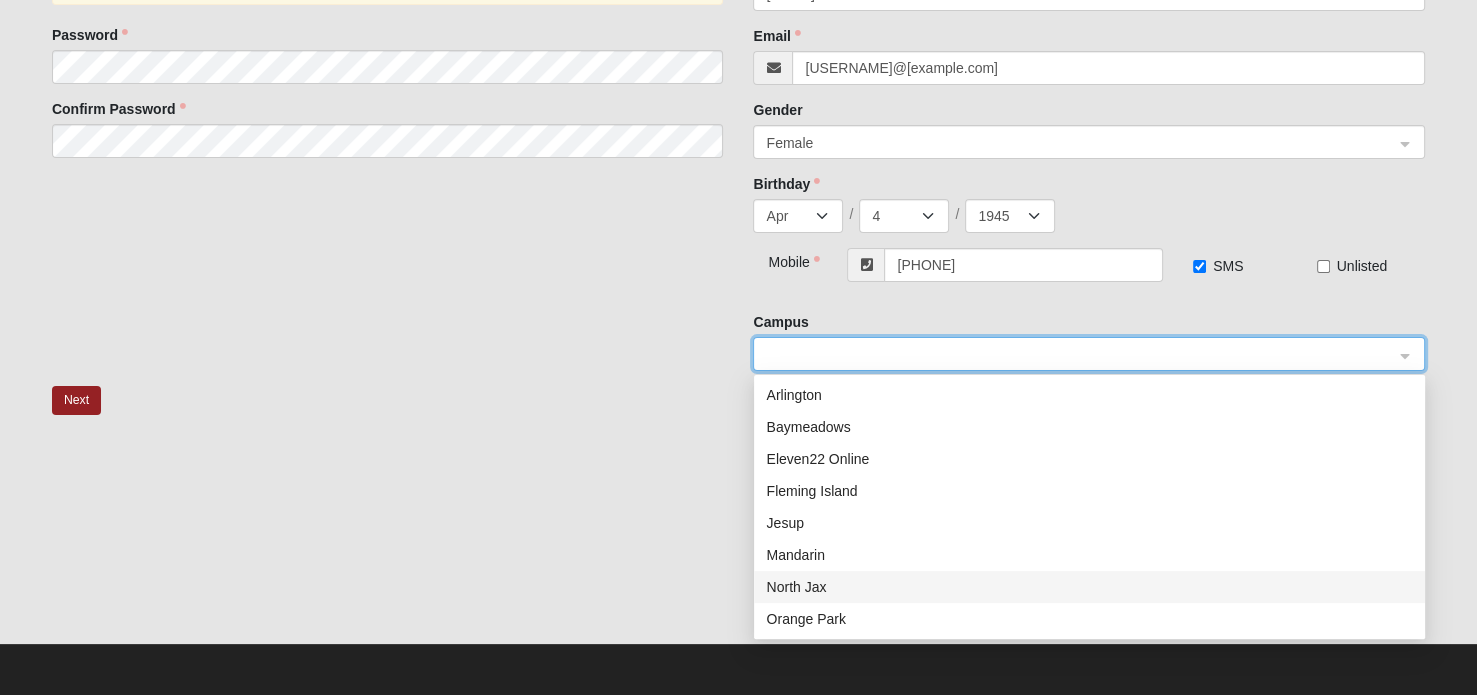 scroll, scrollTop: 224, scrollLeft: 0, axis: vertical 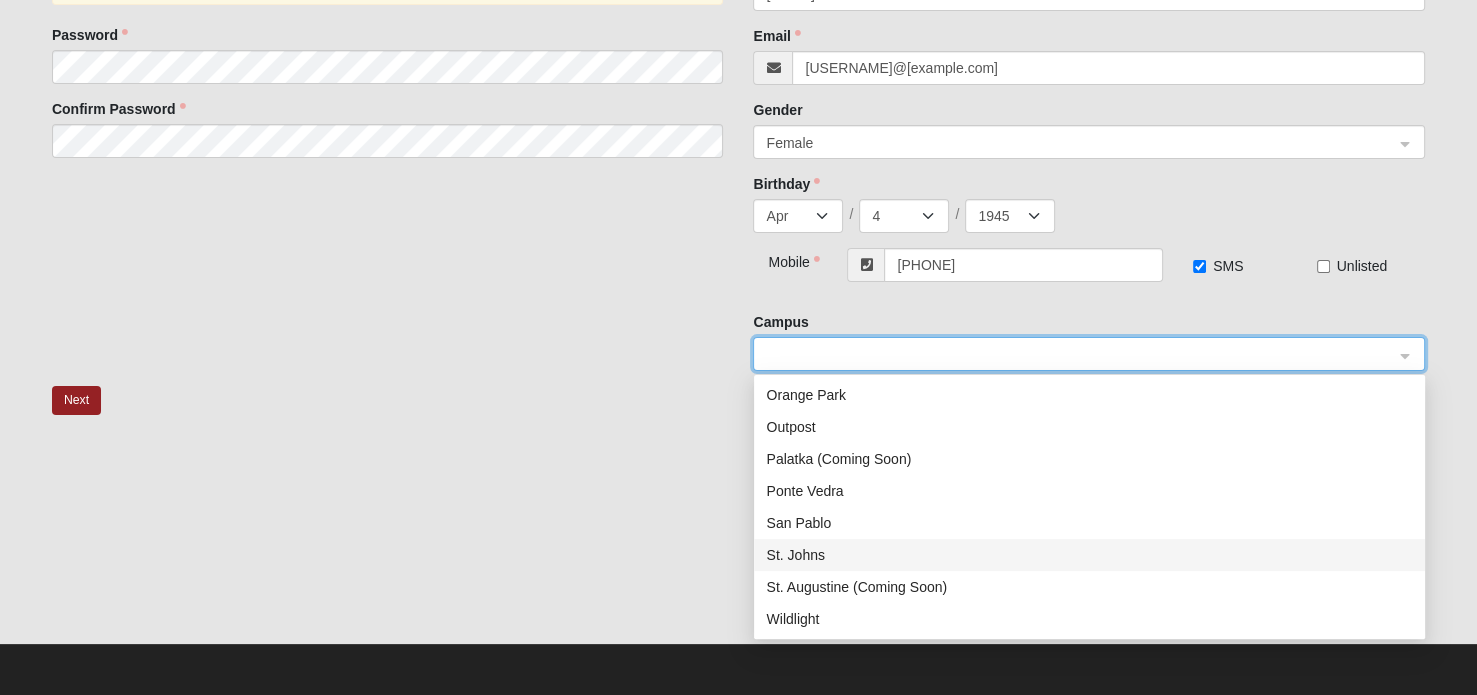 click on "St. Johns" at bounding box center [1089, 555] 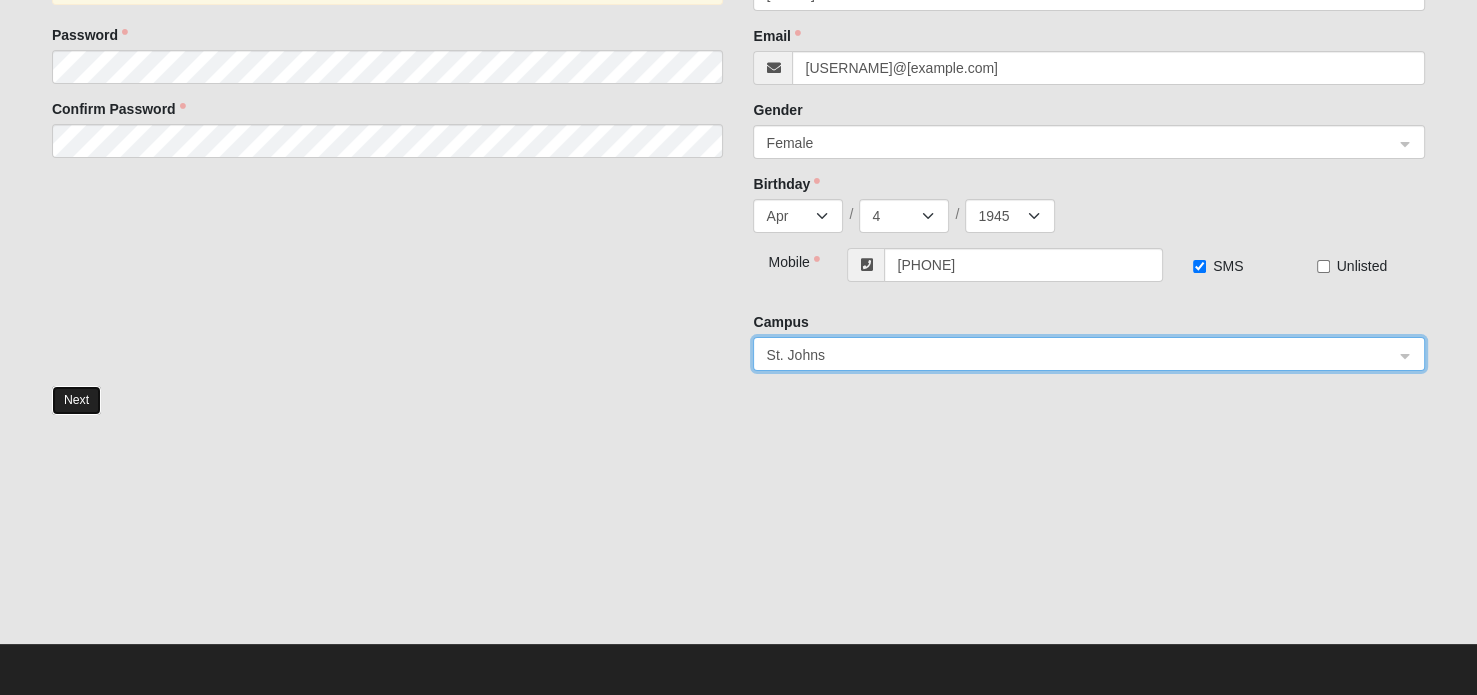 click on "Next" at bounding box center [76, 400] 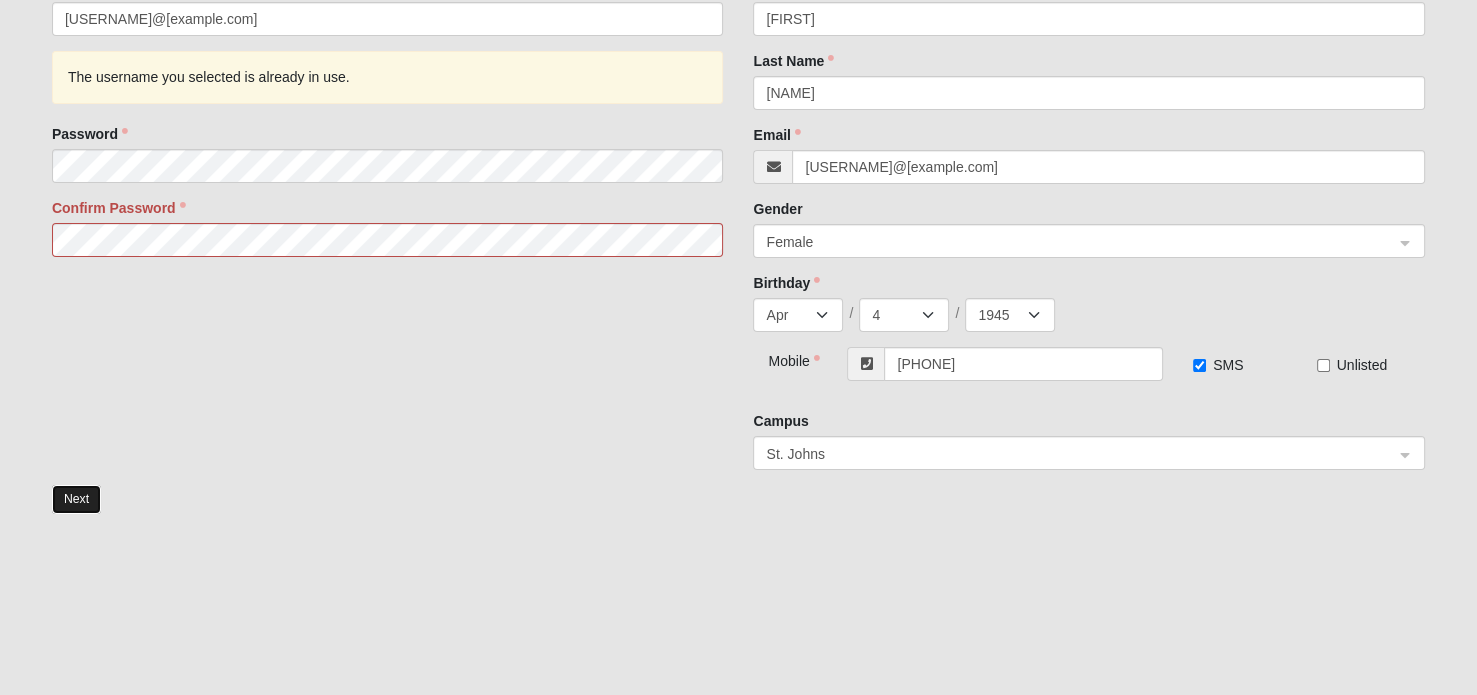 scroll, scrollTop: 434, scrollLeft: 0, axis: vertical 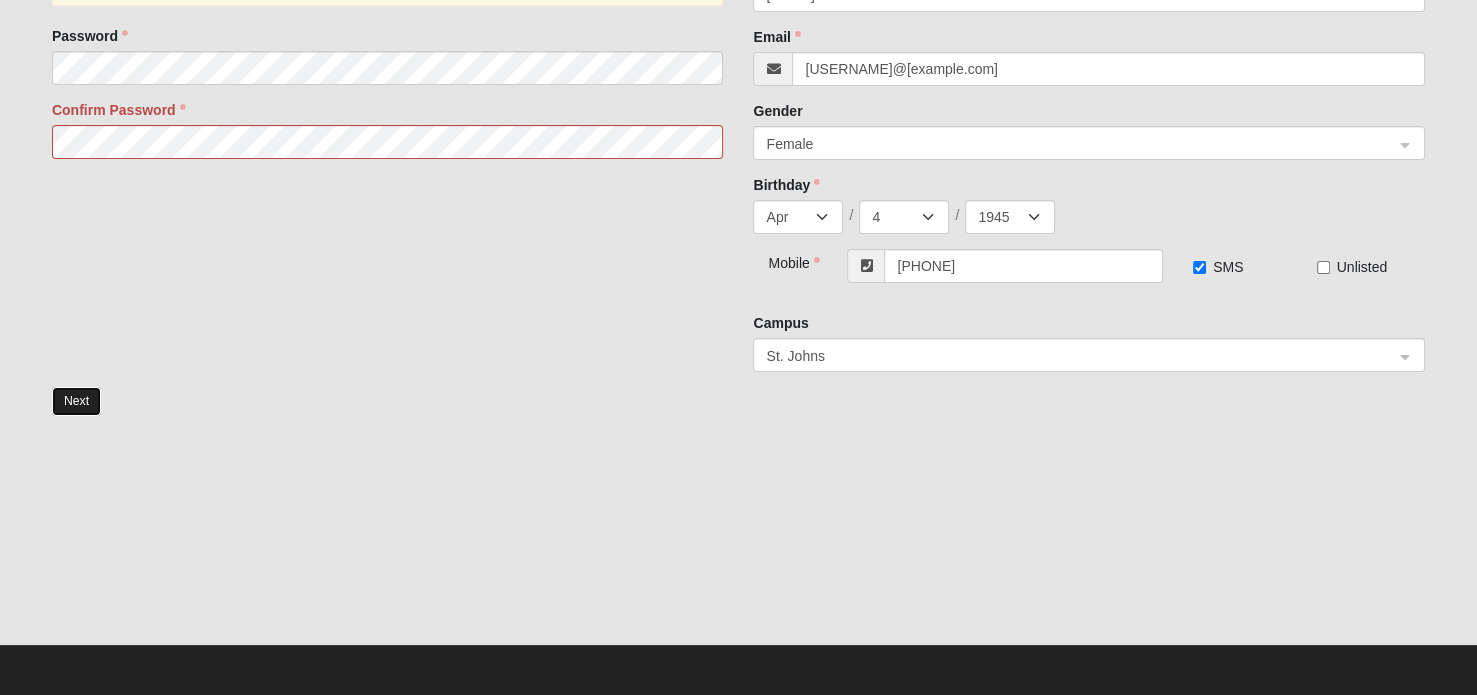 click on "Next" at bounding box center (76, 401) 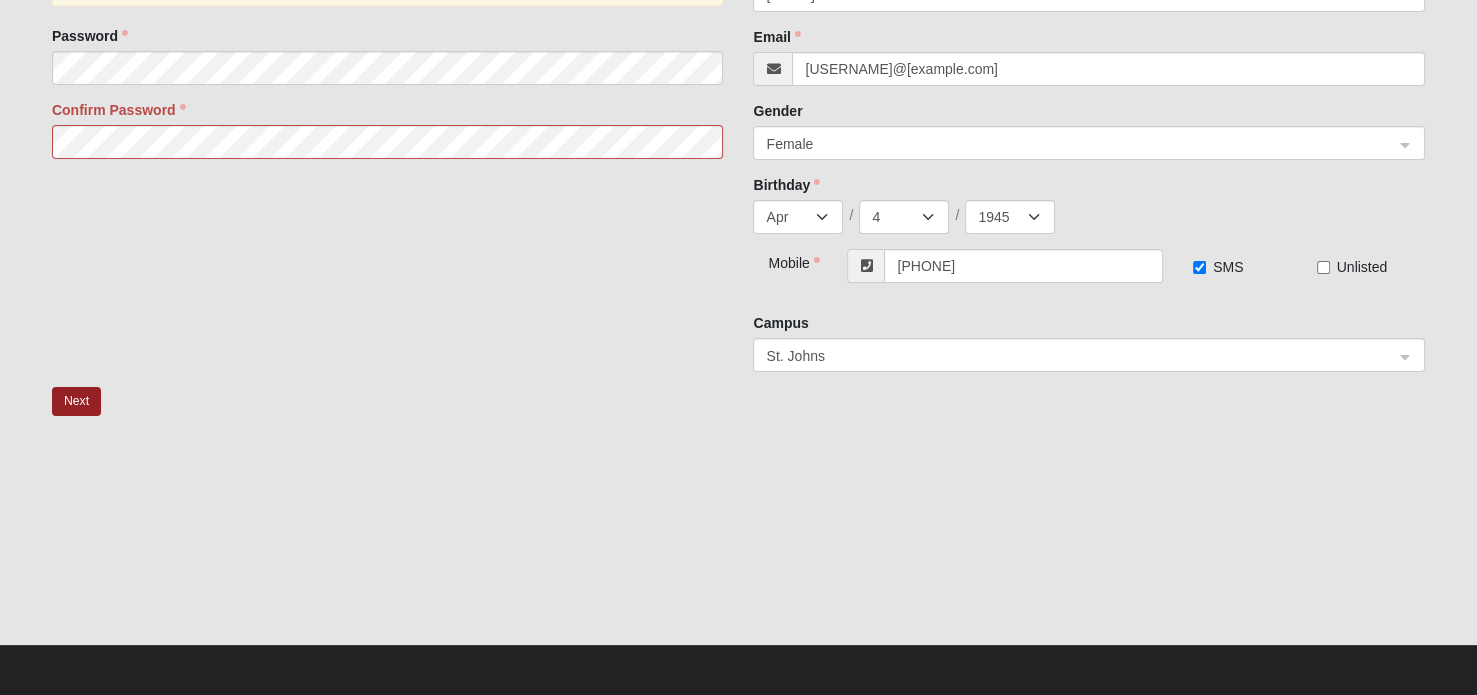 click at bounding box center [738, 543] 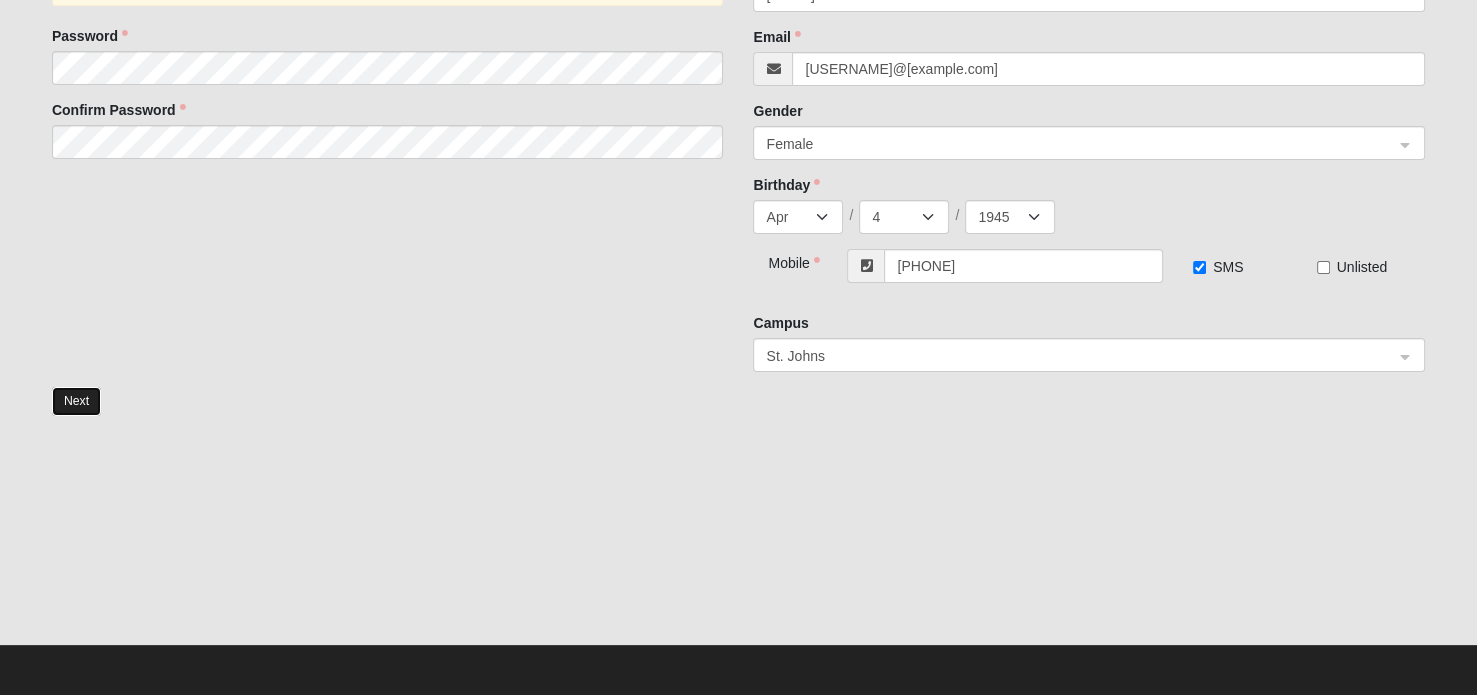 click on "Next" at bounding box center (76, 401) 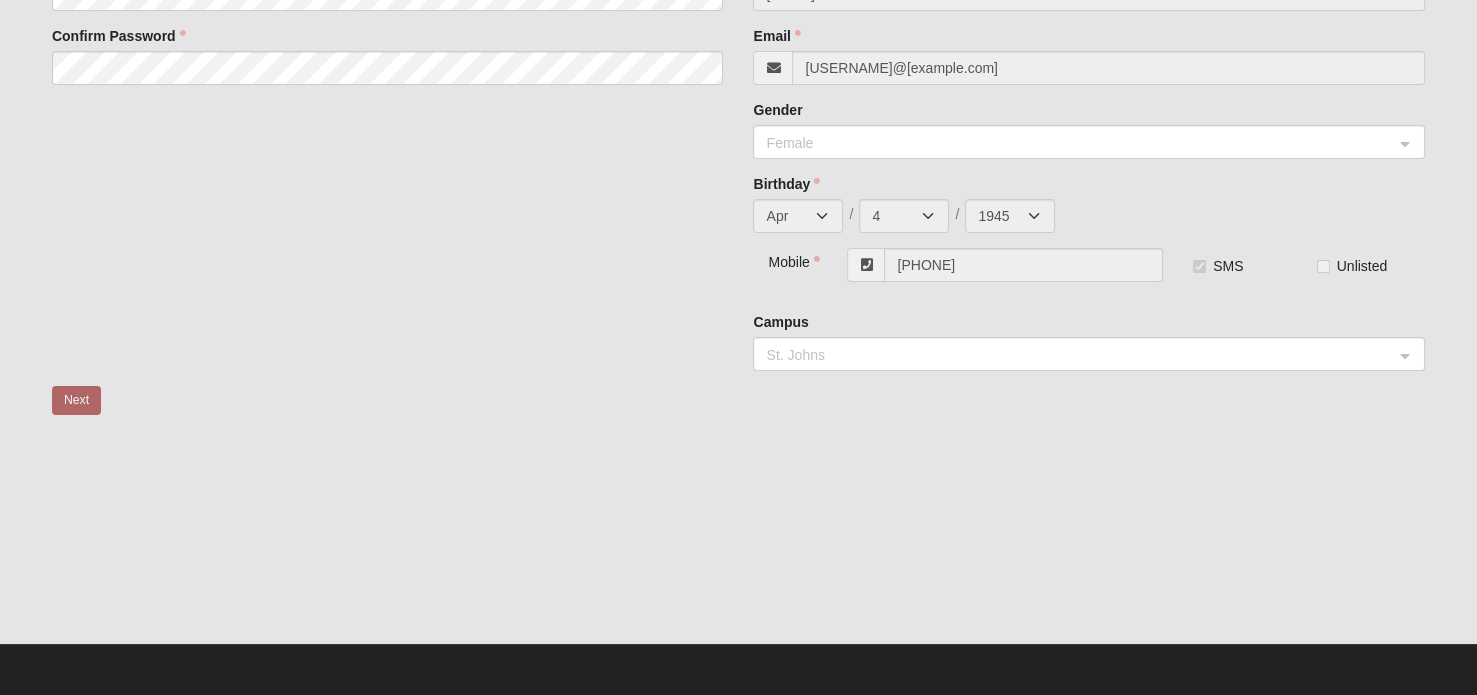 scroll, scrollTop: 336, scrollLeft: 0, axis: vertical 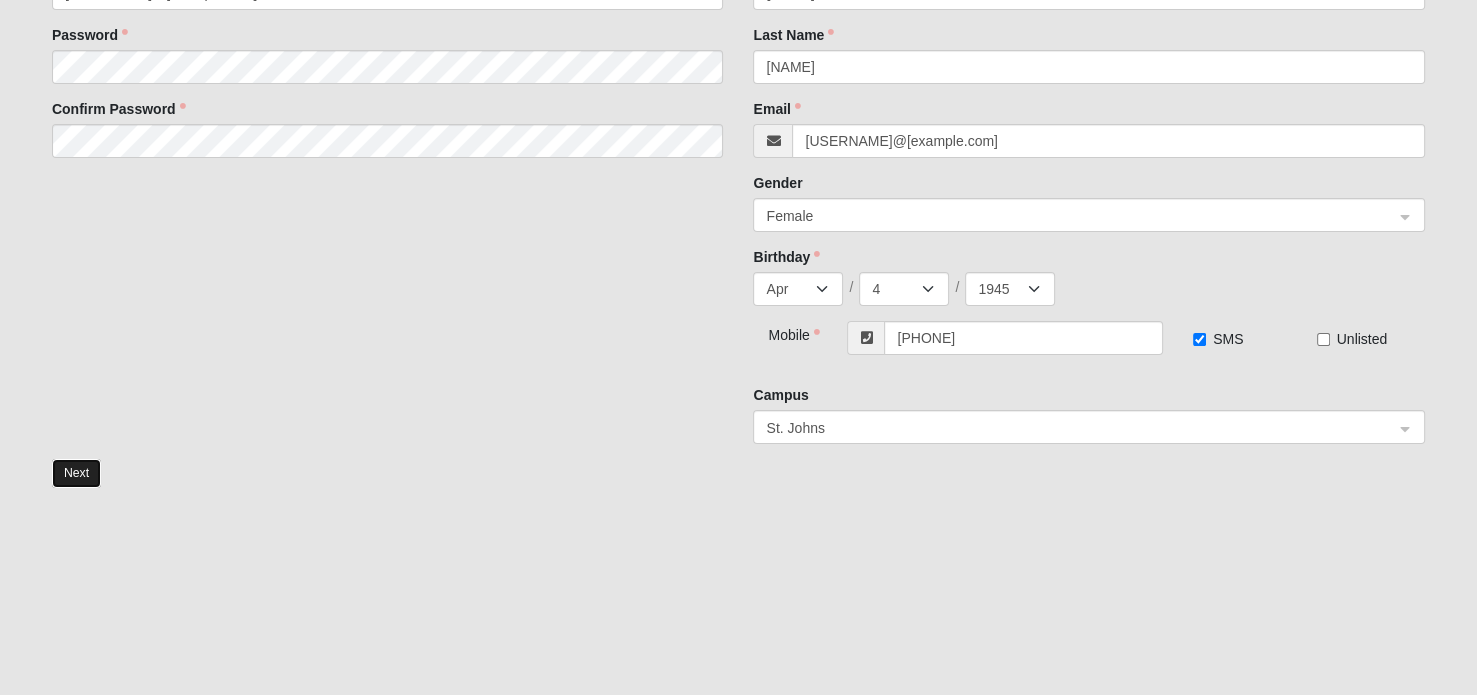 click on "Next" at bounding box center (76, 473) 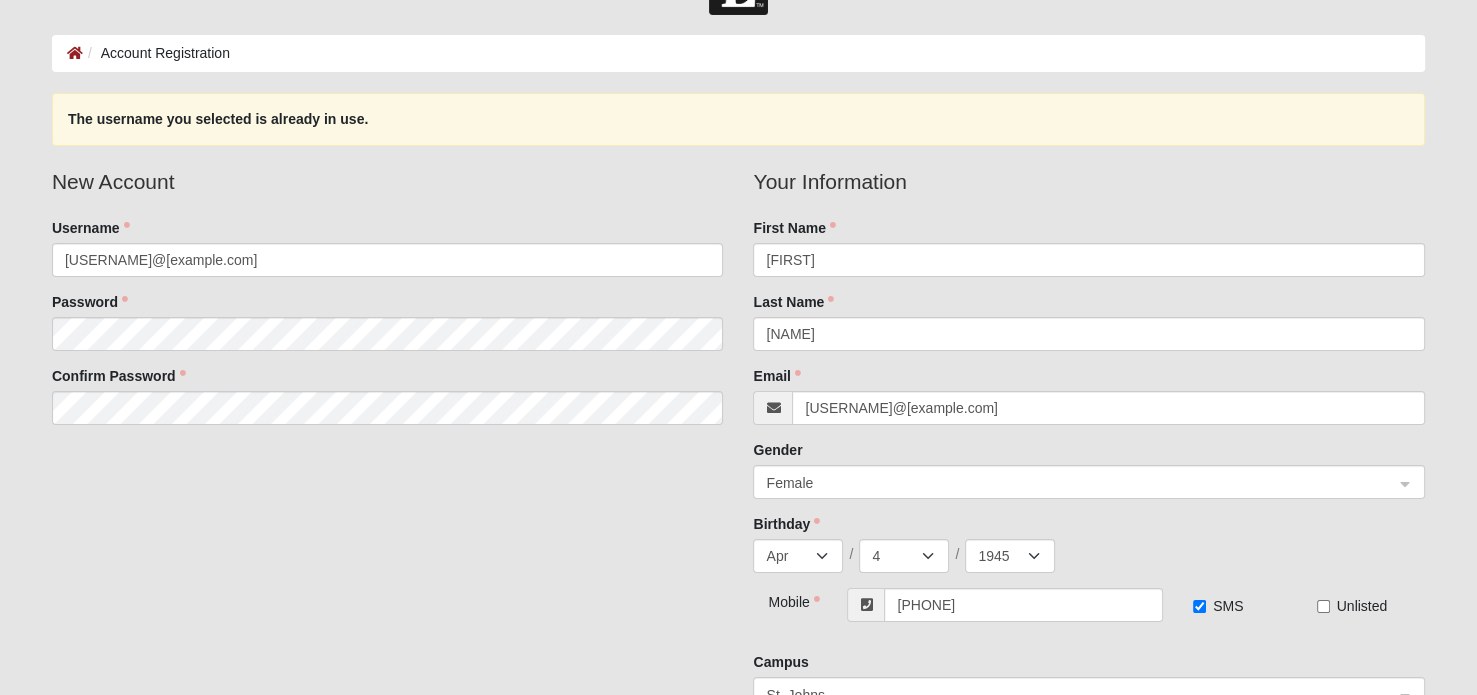 scroll, scrollTop: 29, scrollLeft: 0, axis: vertical 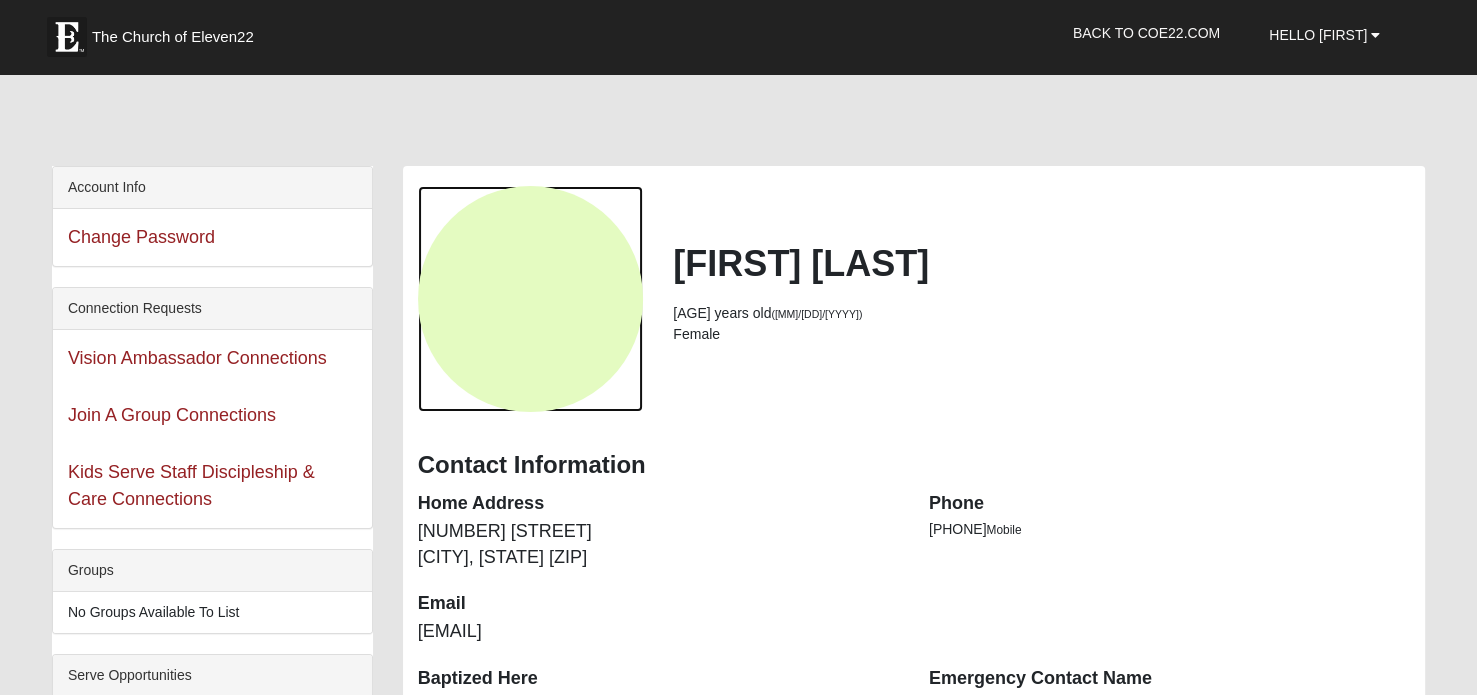click at bounding box center [531, 299] 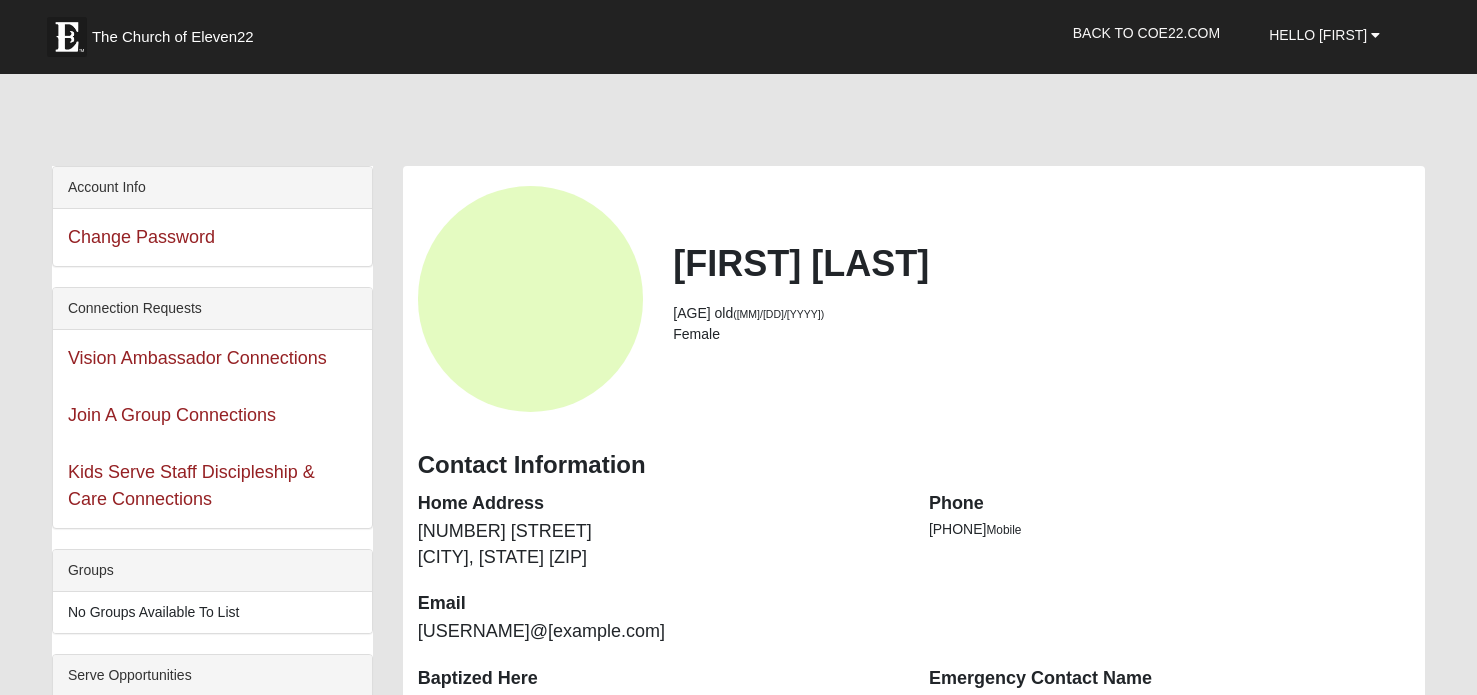 scroll, scrollTop: 0, scrollLeft: 0, axis: both 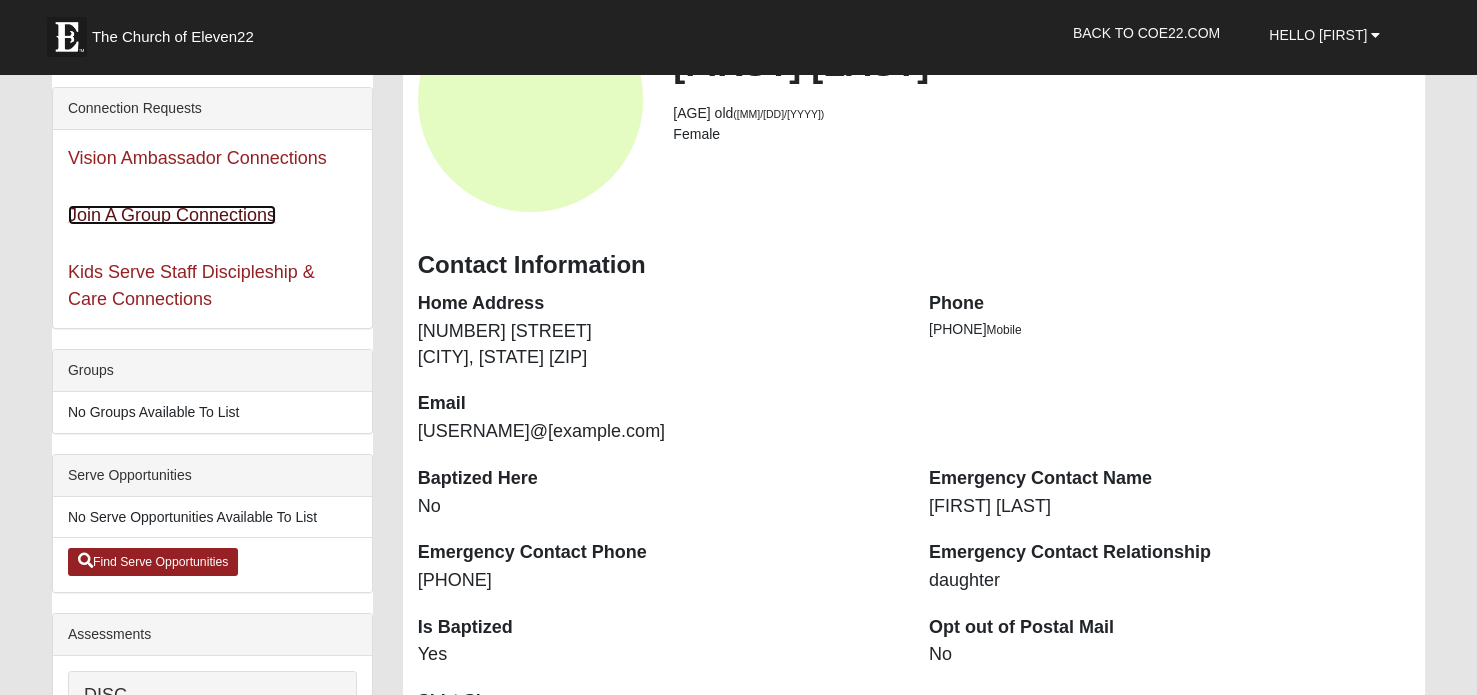 click on "Join A Group Connections" at bounding box center [172, 215] 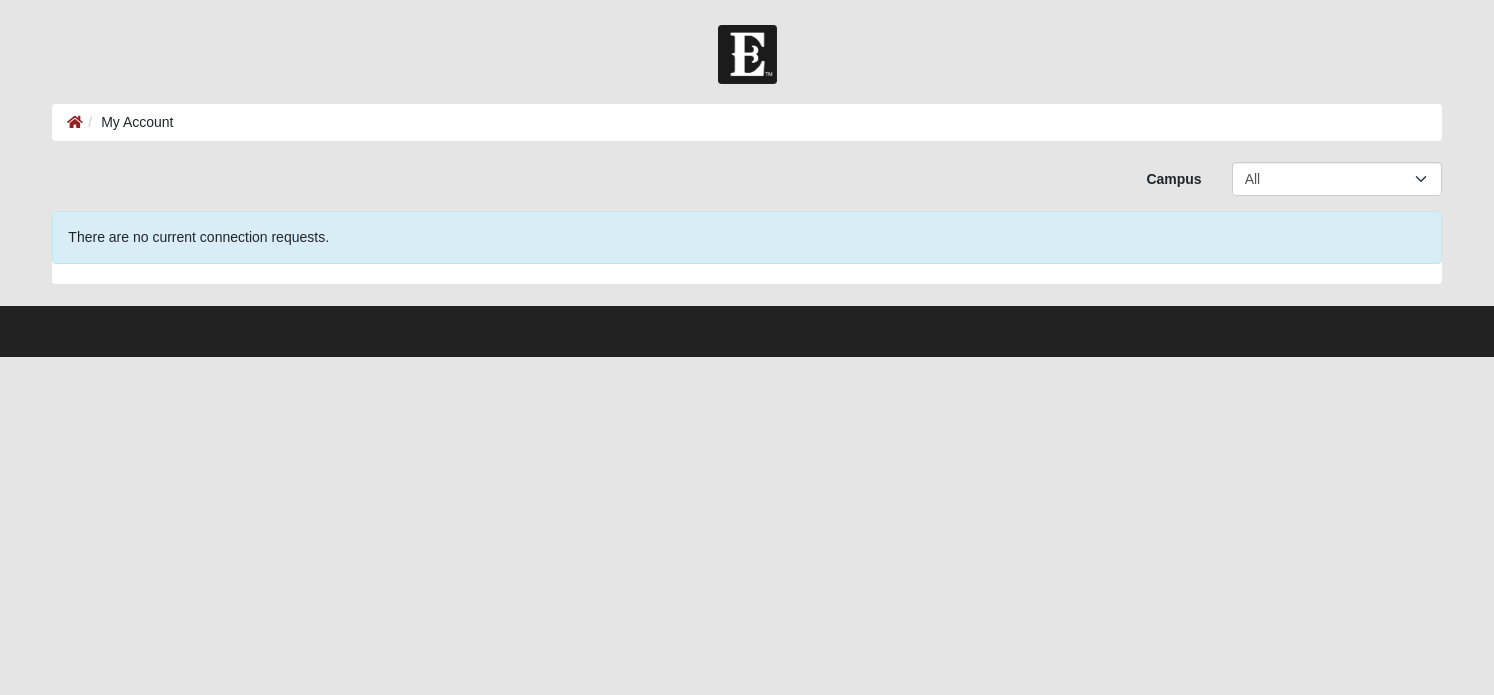 scroll, scrollTop: 0, scrollLeft: 0, axis: both 